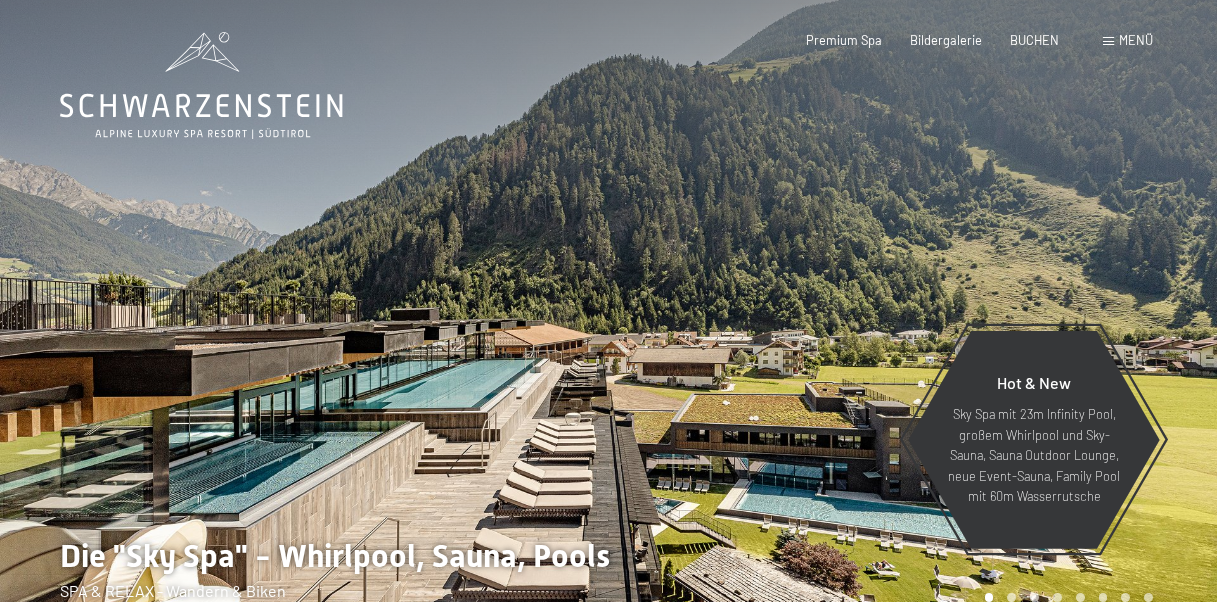 scroll, scrollTop: 0, scrollLeft: 0, axis: both 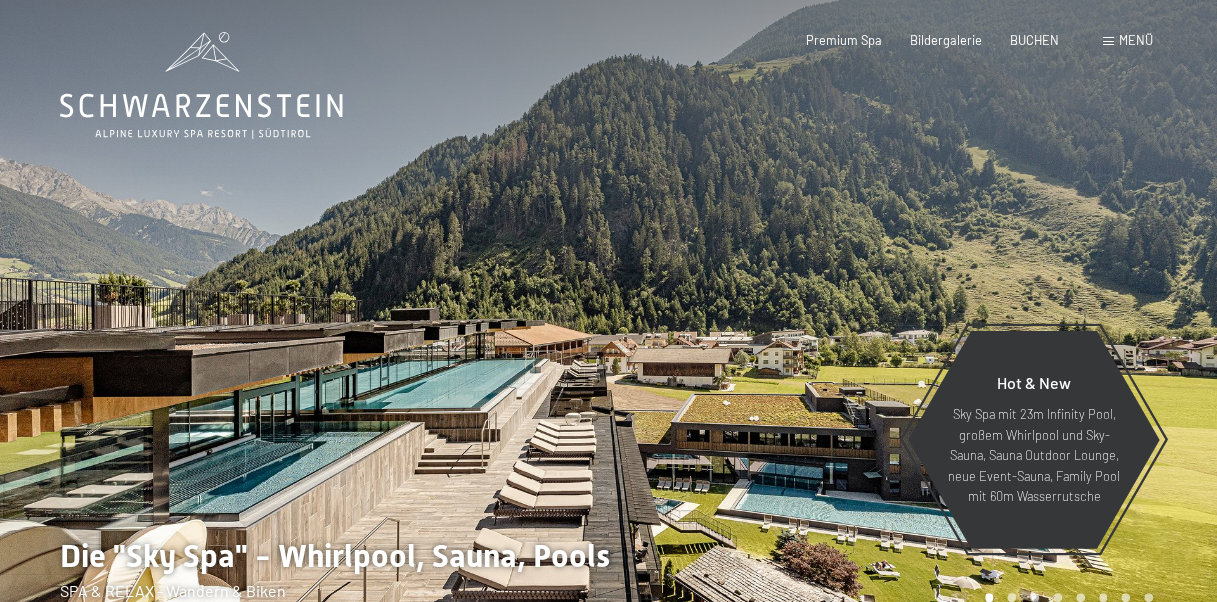 click at bounding box center [1108, 41] 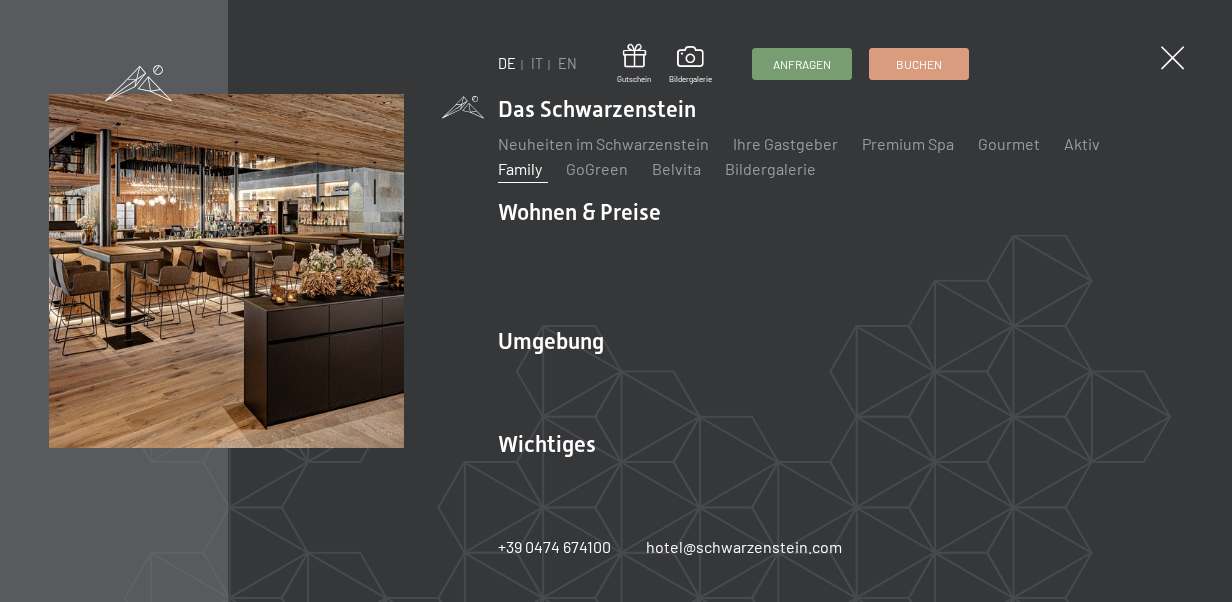 click on "Family" at bounding box center [520, 168] 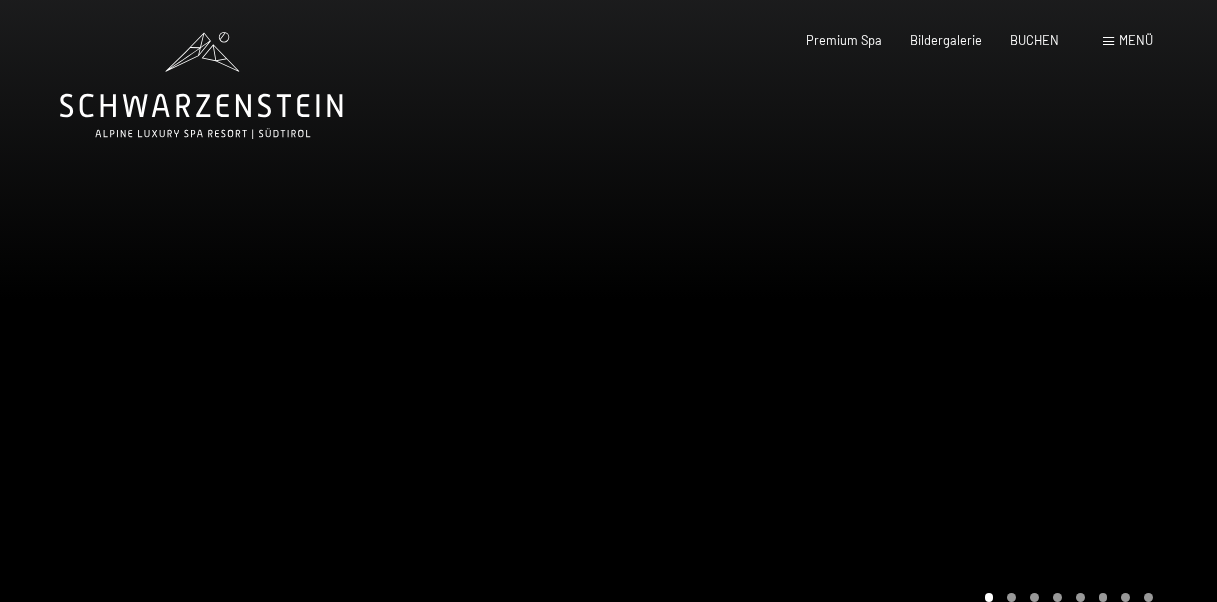 scroll, scrollTop: 0, scrollLeft: 0, axis: both 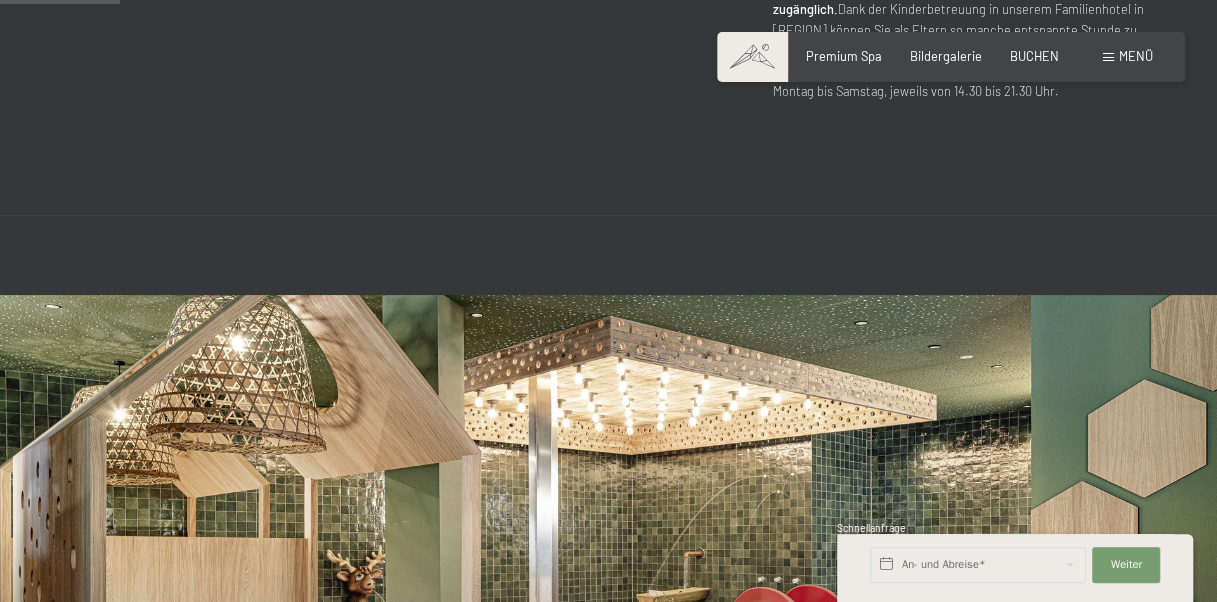 click on "Menü" at bounding box center (1128, 57) 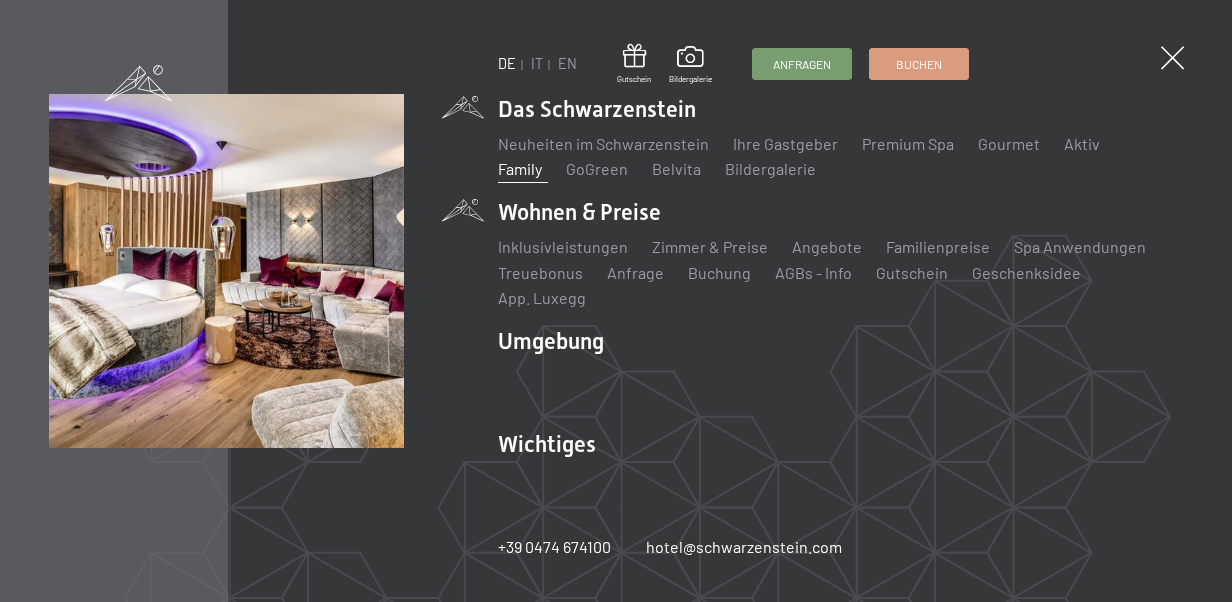 click on "Wohnen & Preise           Inklusivleistungen         Zimmer & Preise         Liste             Angebote         Liste             Familienpreise         Spa Anwendungen         Treuebonus         Anfrage         Buchung         AGBs - Info         Gutschein         Geschenksidee         App. Luxegg" at bounding box center [840, 253] 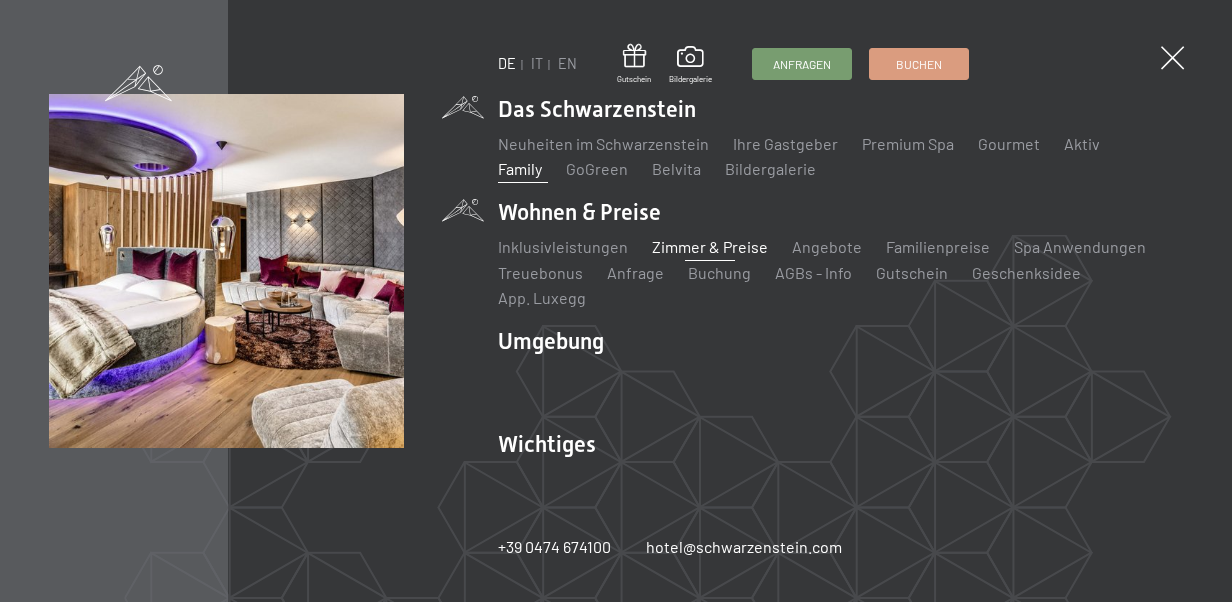 click on "Zimmer & Preise" at bounding box center [710, 246] 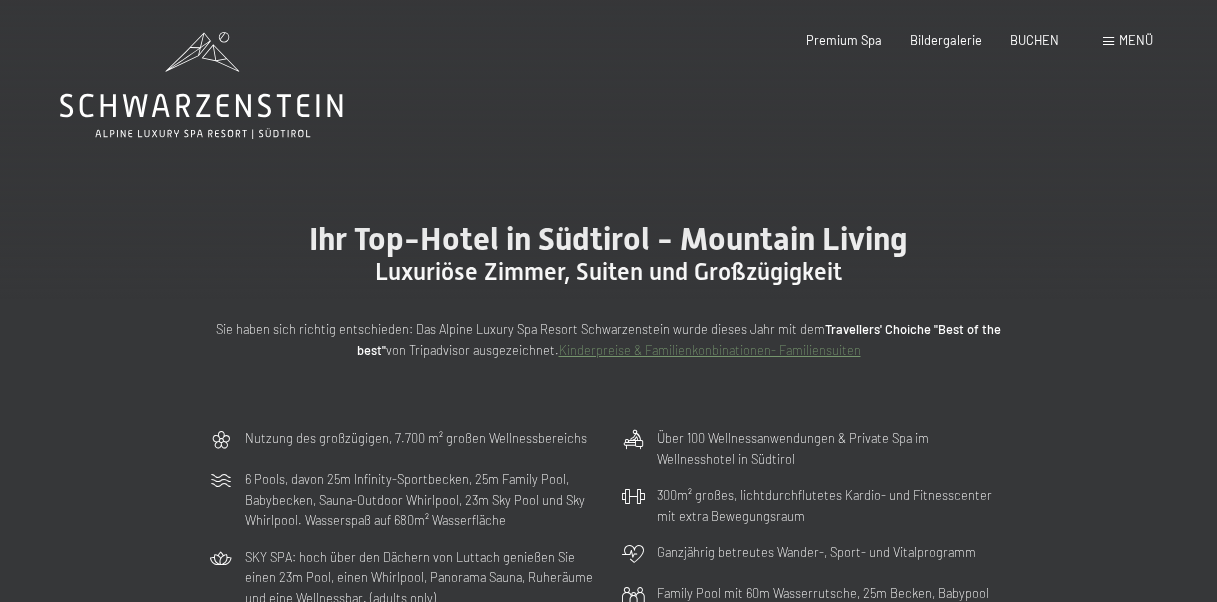 scroll, scrollTop: 0, scrollLeft: 0, axis: both 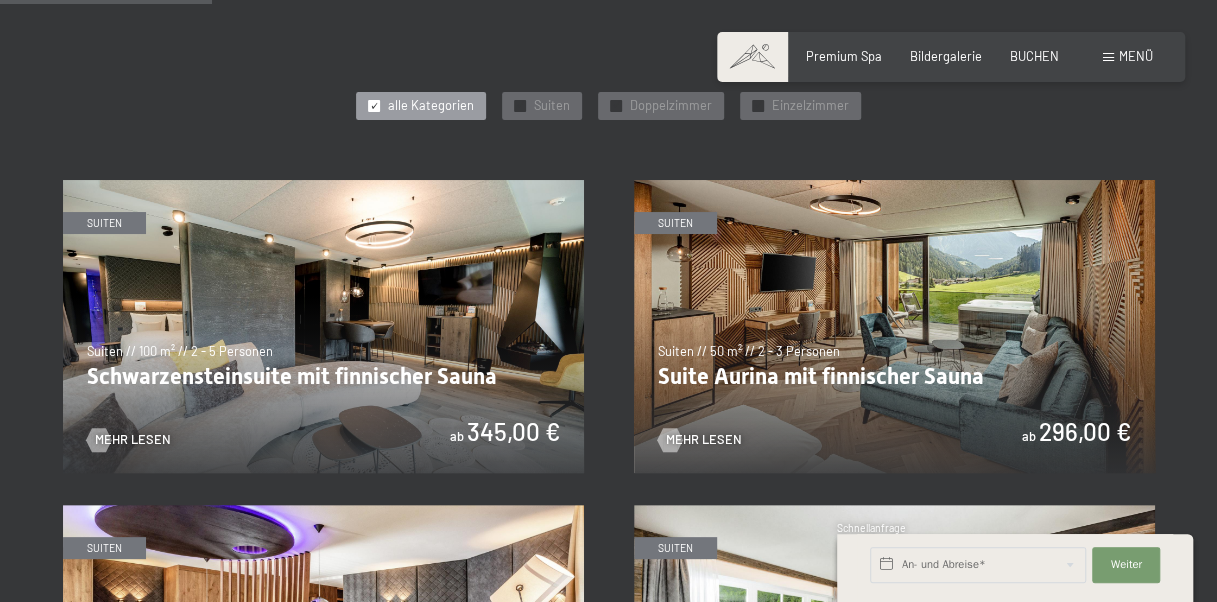 click on "Menü" at bounding box center [1136, 56] 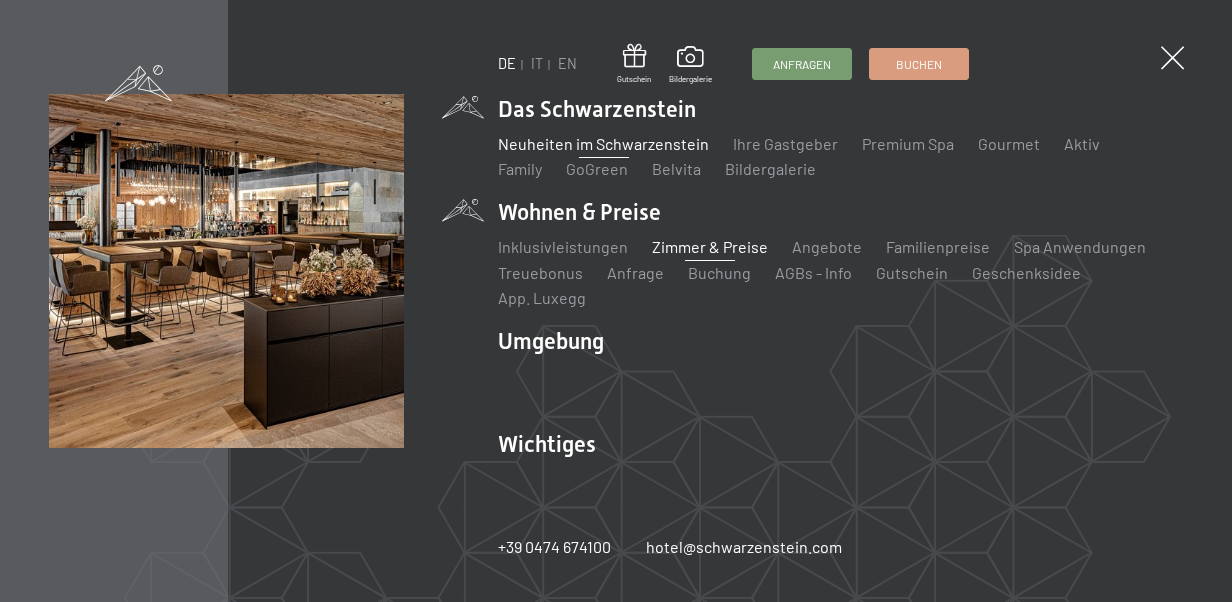click on "Neuheiten im Schwarzenstein" at bounding box center (603, 143) 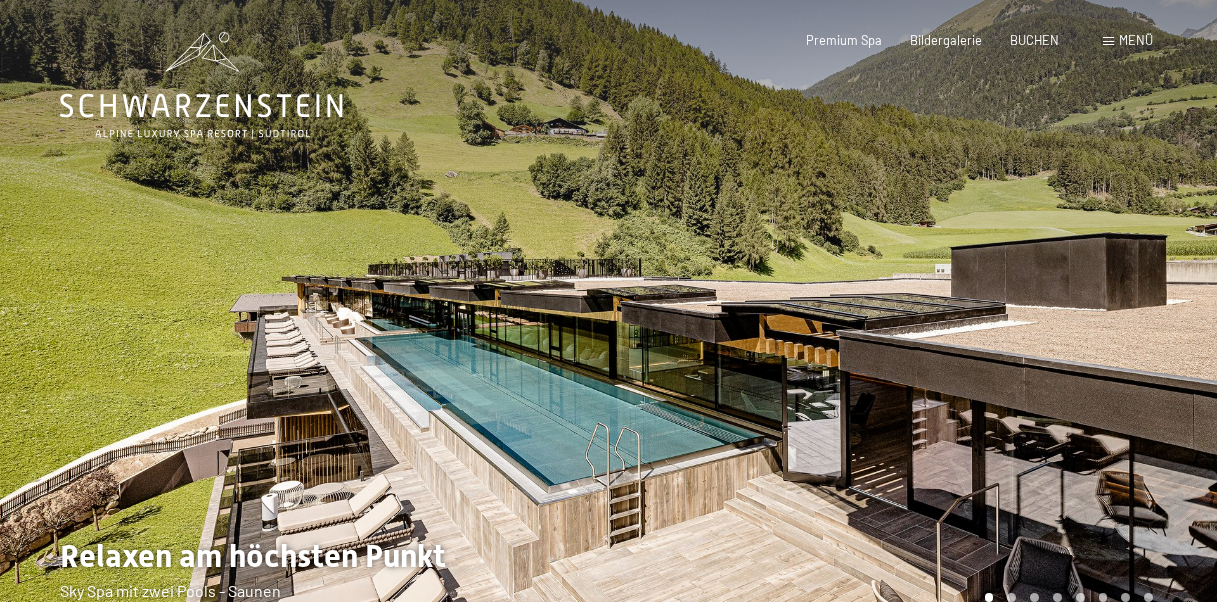 scroll, scrollTop: 0, scrollLeft: 0, axis: both 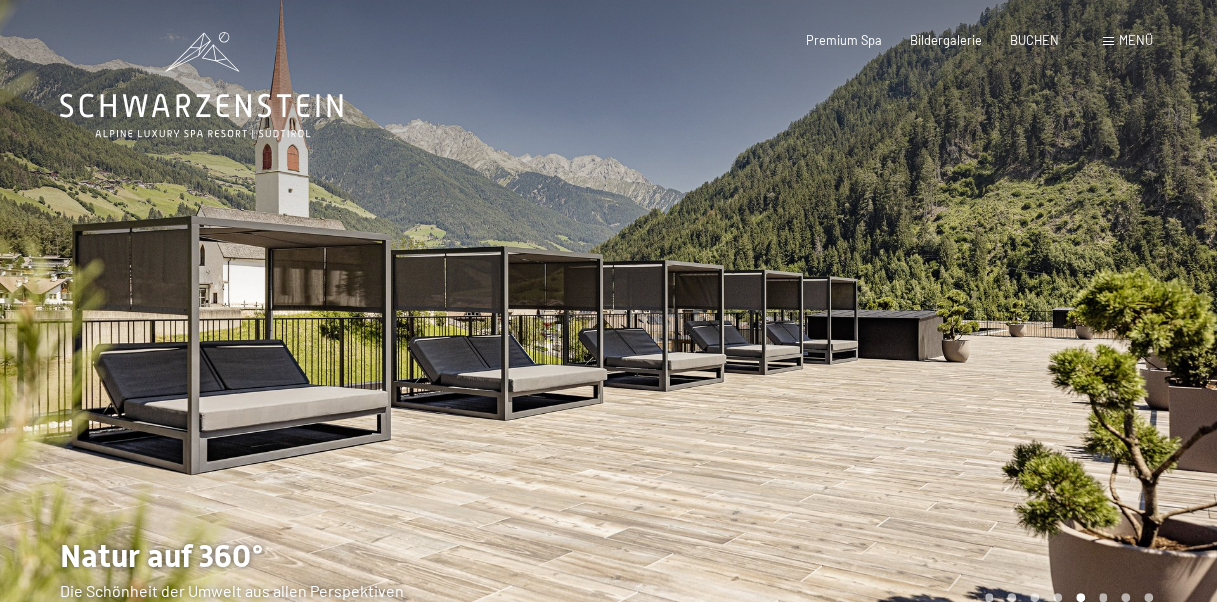 click on "Menü" at bounding box center [1128, 41] 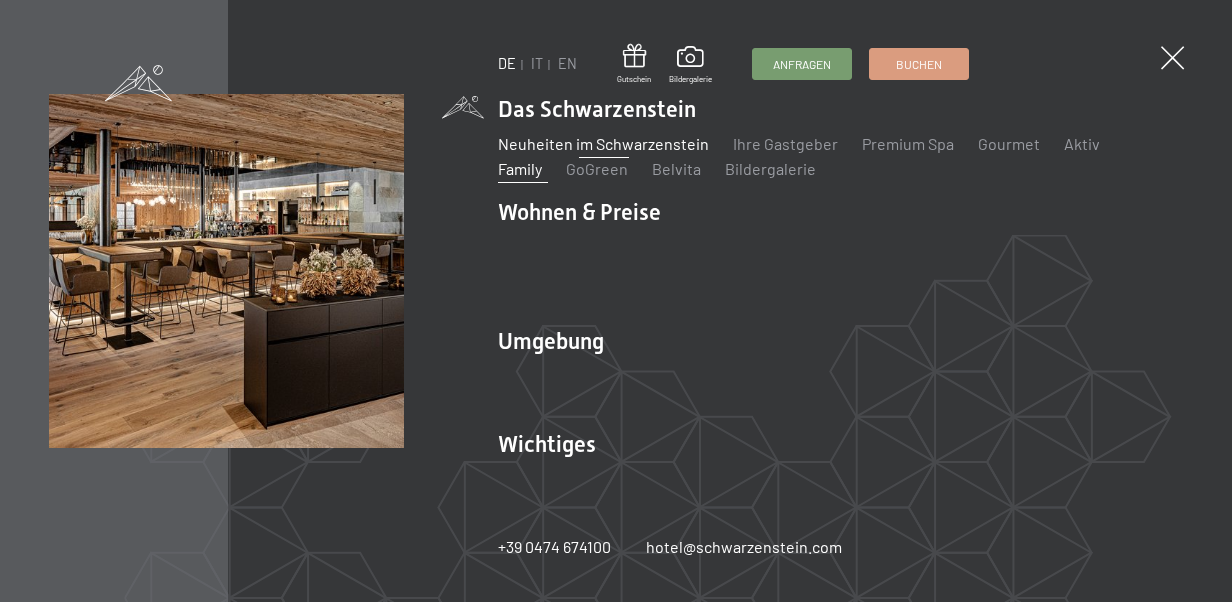 click on "Family" at bounding box center [520, 168] 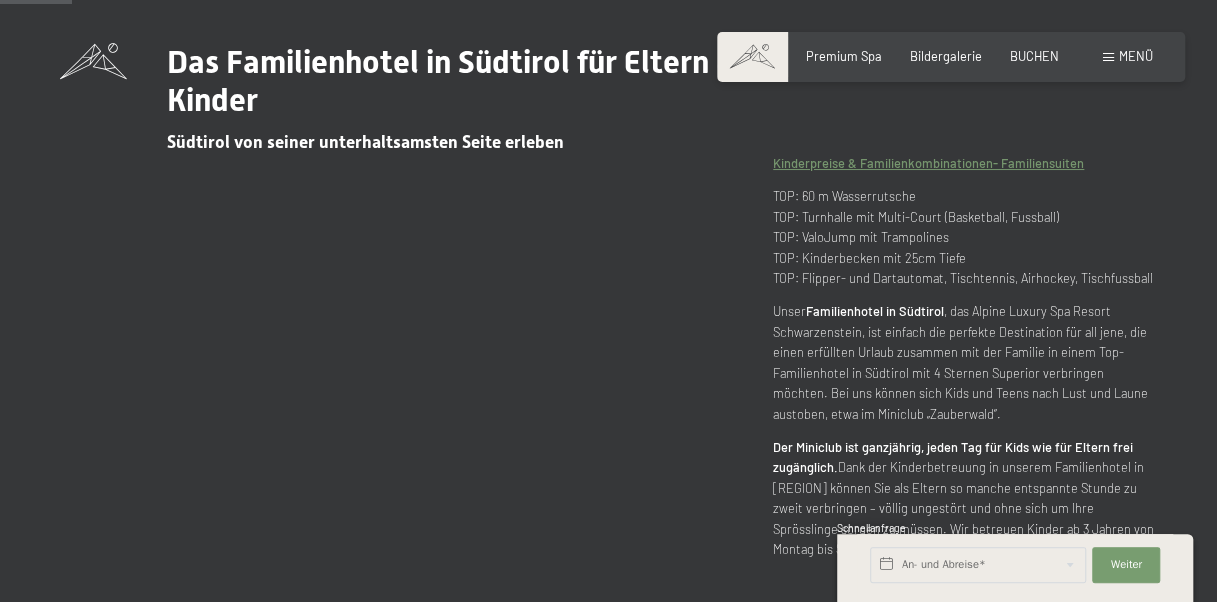 scroll, scrollTop: 687, scrollLeft: 0, axis: vertical 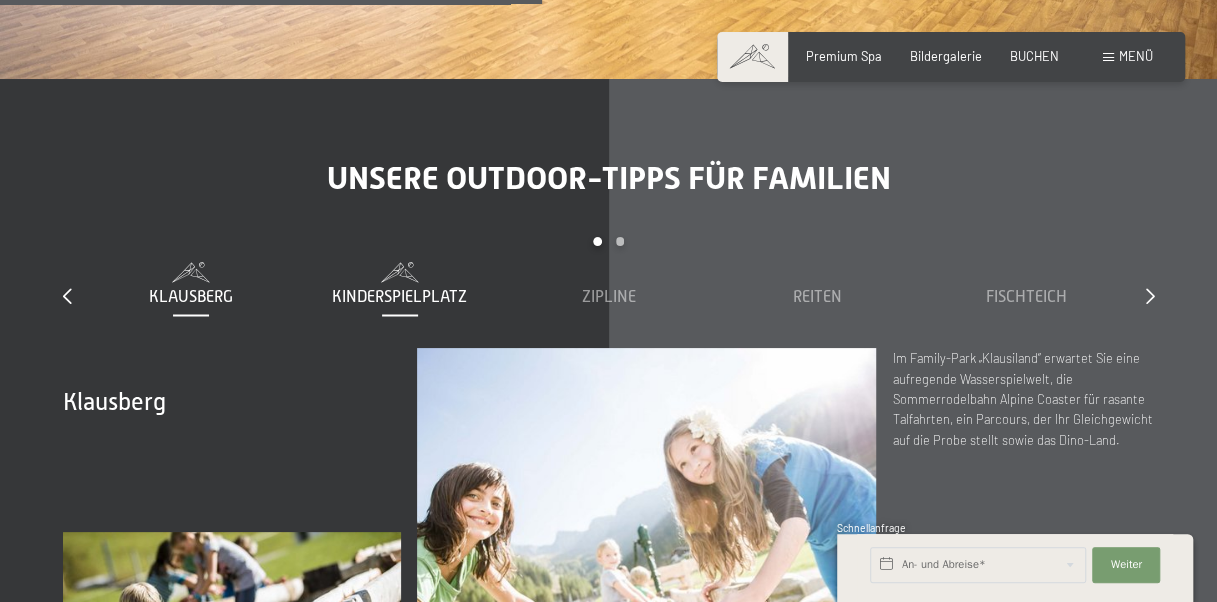 click on "Kinderspielplatz" at bounding box center [399, 285] 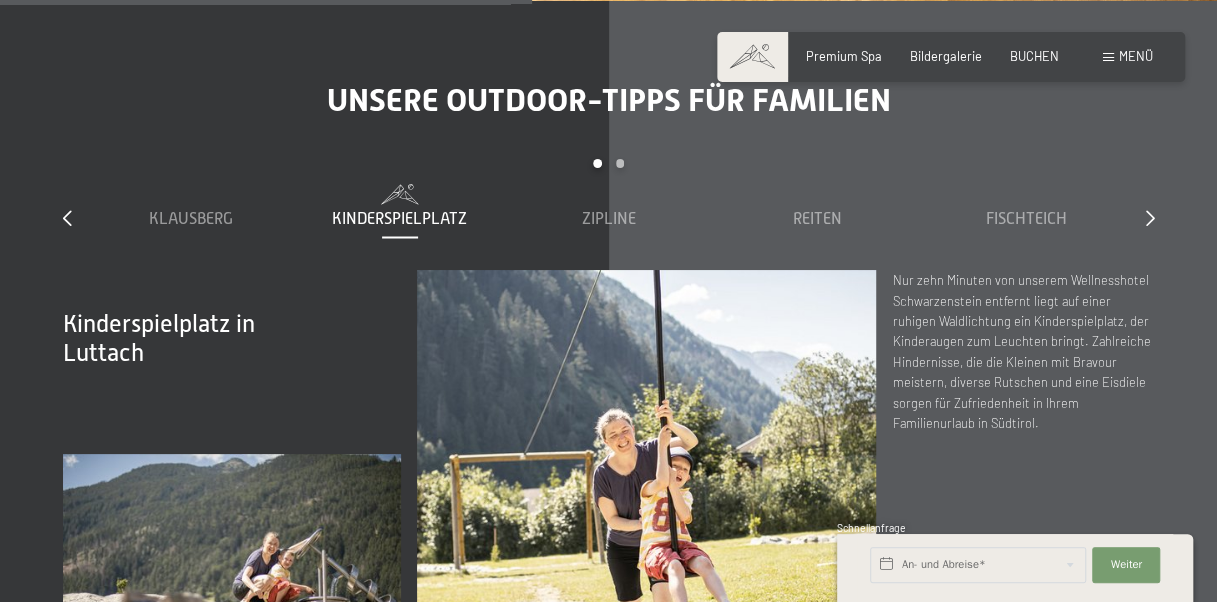 scroll, scrollTop: 5244, scrollLeft: 0, axis: vertical 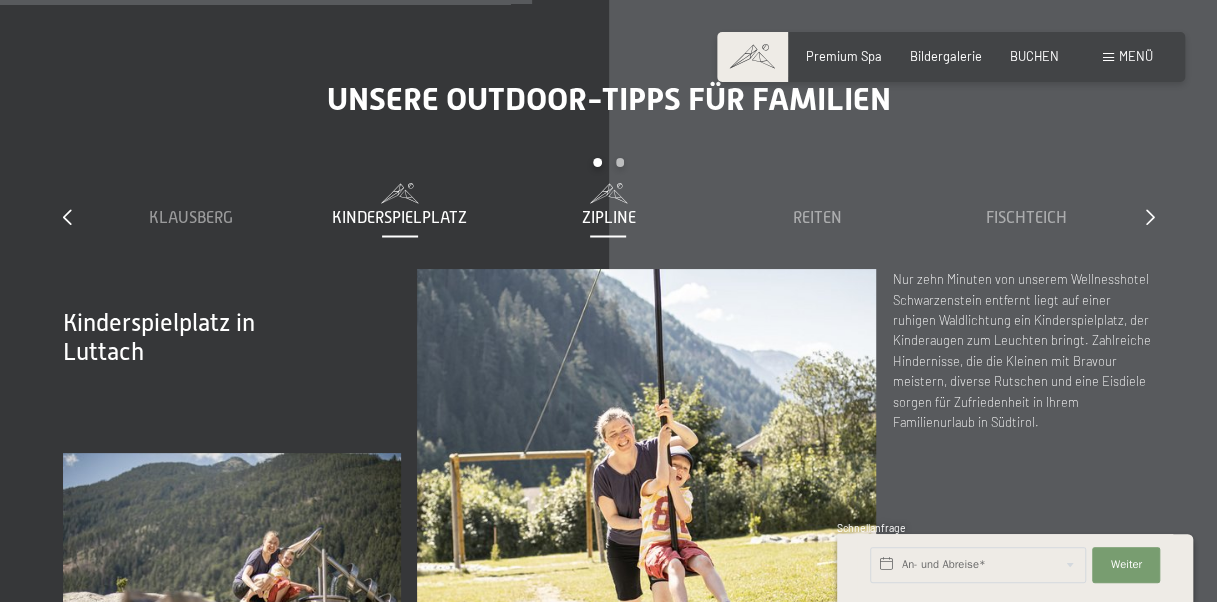 click on "Zipline" at bounding box center [608, 218] 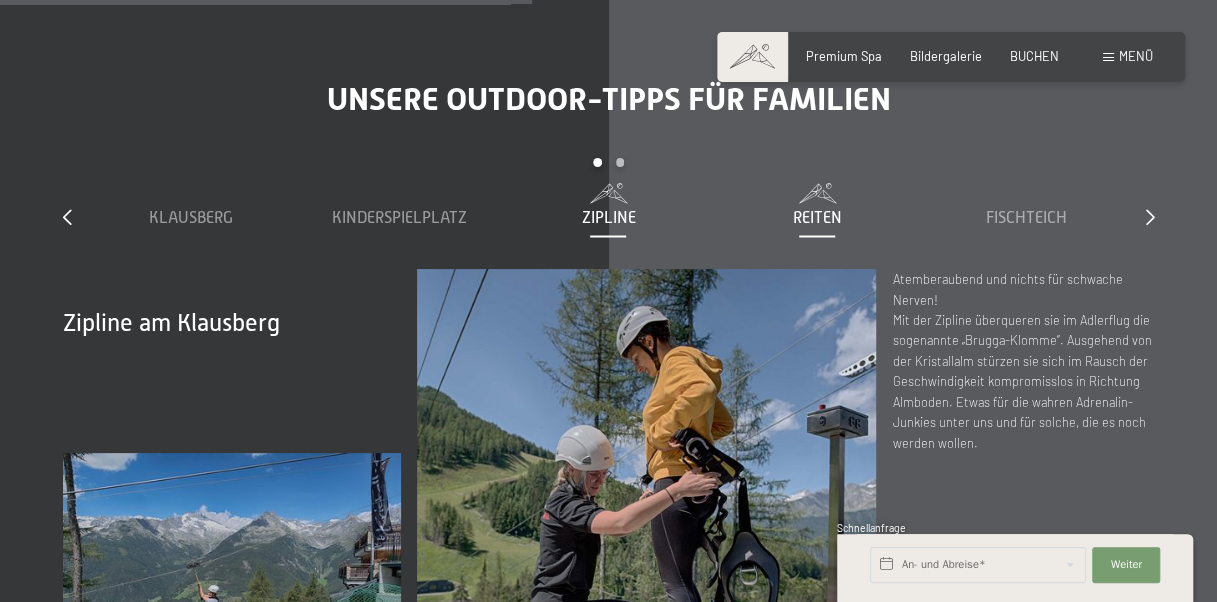 click on "Reiten" at bounding box center (817, 218) 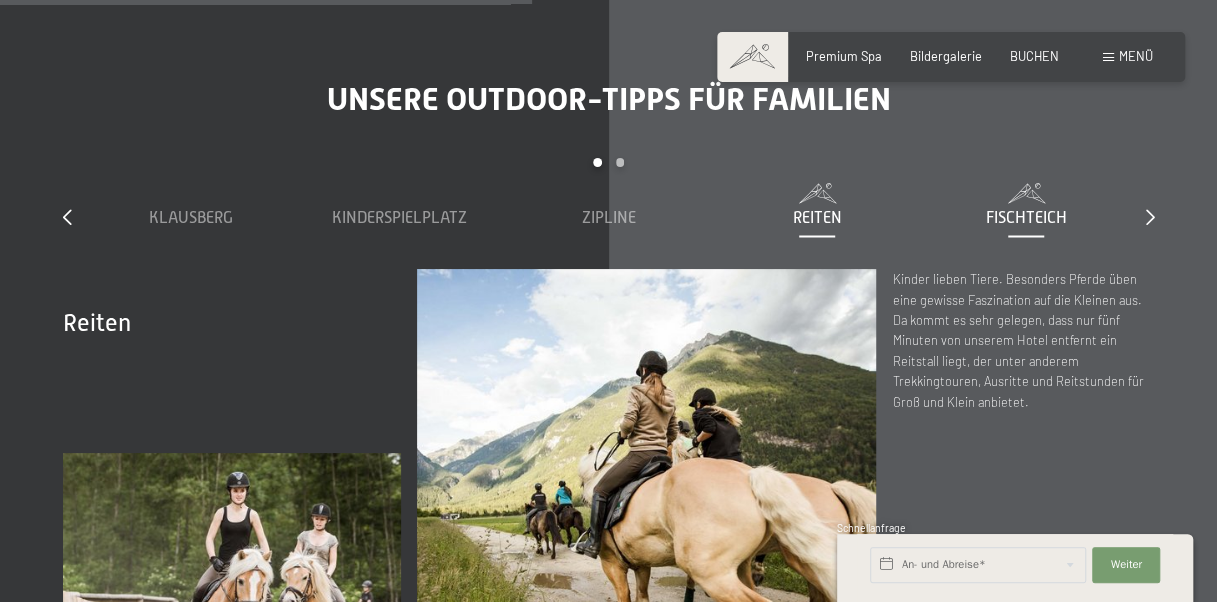 click on "Fischteich" at bounding box center (1026, 218) 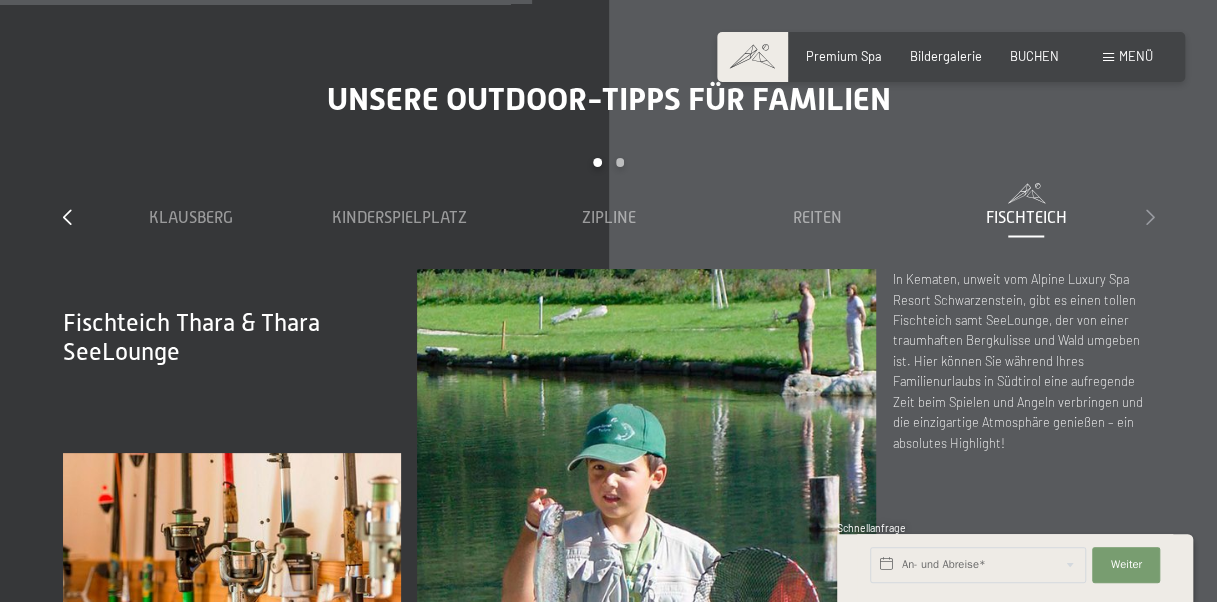 click at bounding box center (1150, 217) 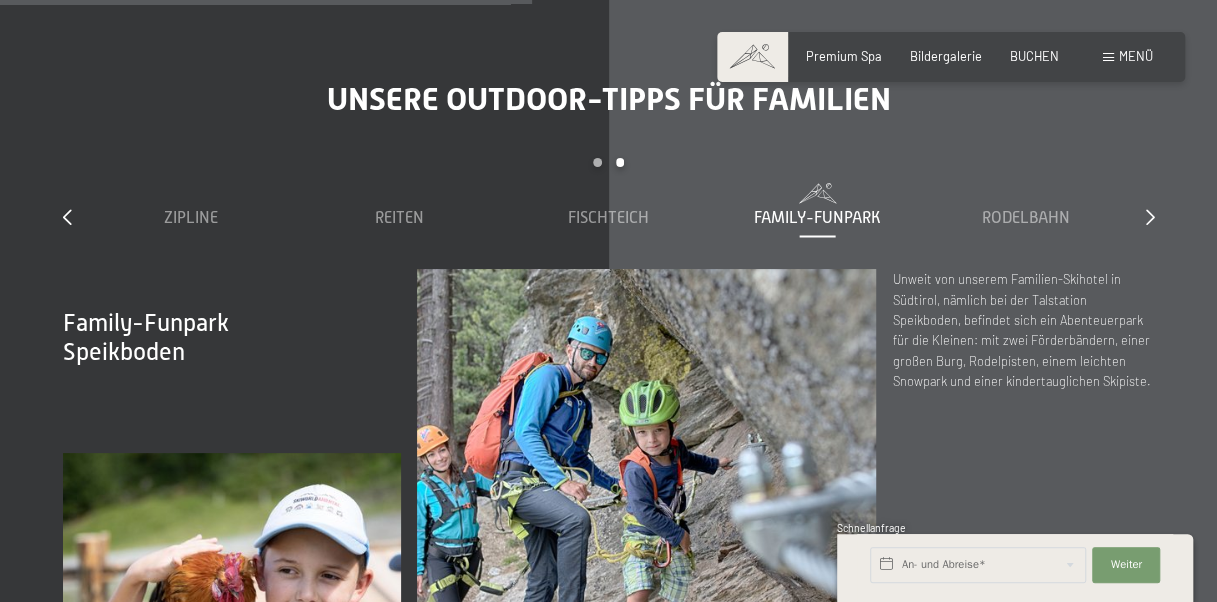 click at bounding box center (817, 193) 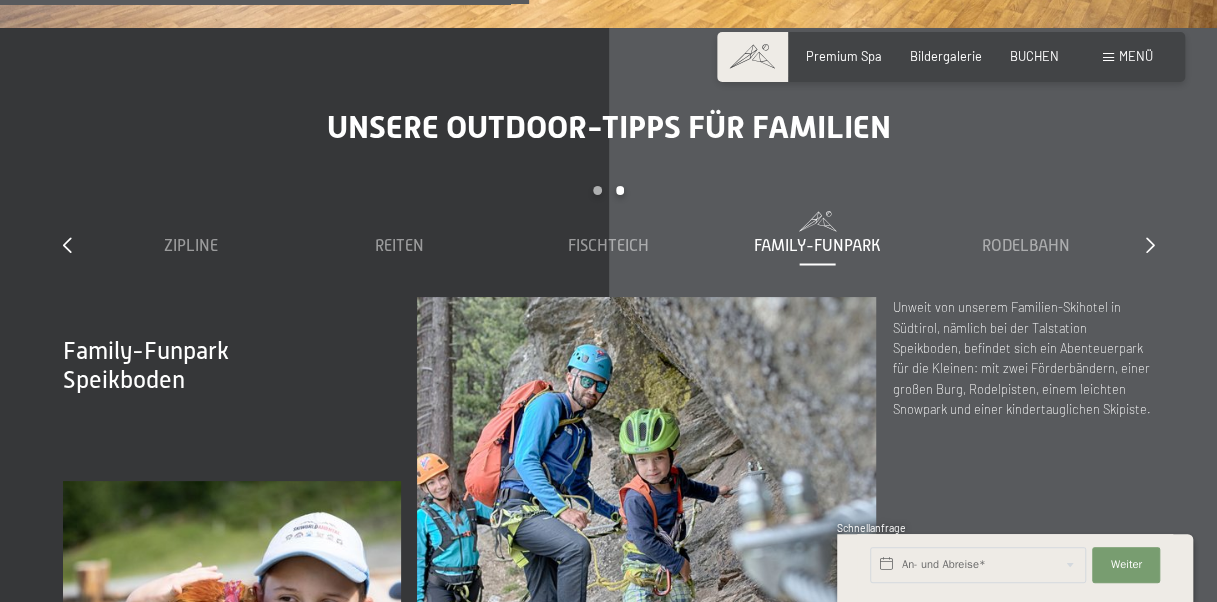 scroll, scrollTop: 5218, scrollLeft: 0, axis: vertical 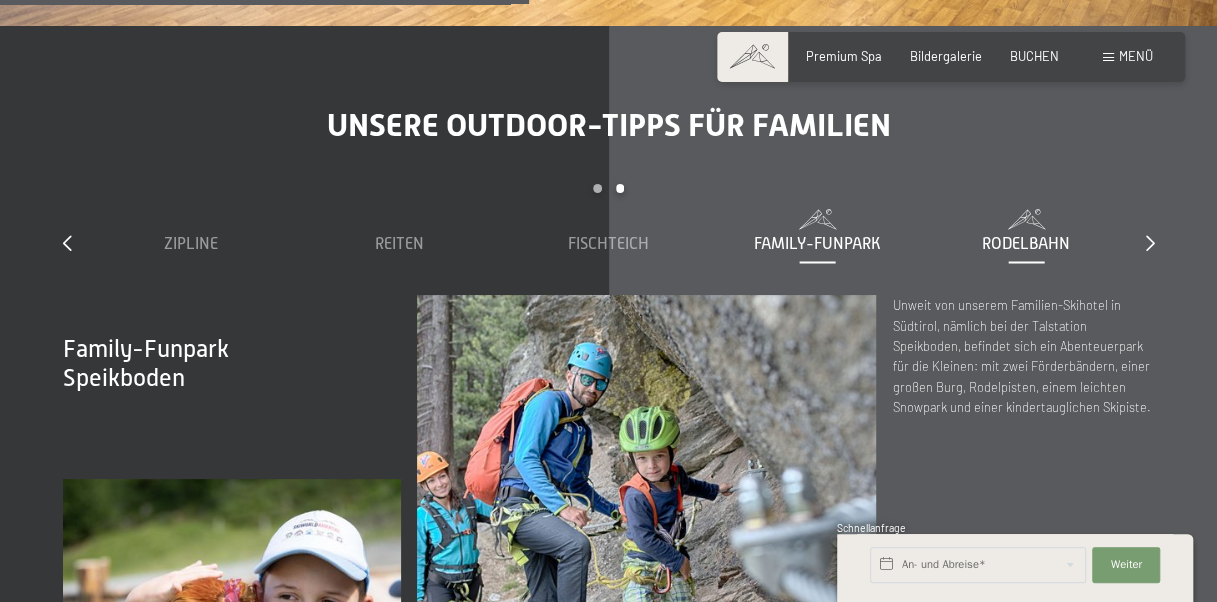 click on "Rodelbahn" at bounding box center [1026, 244] 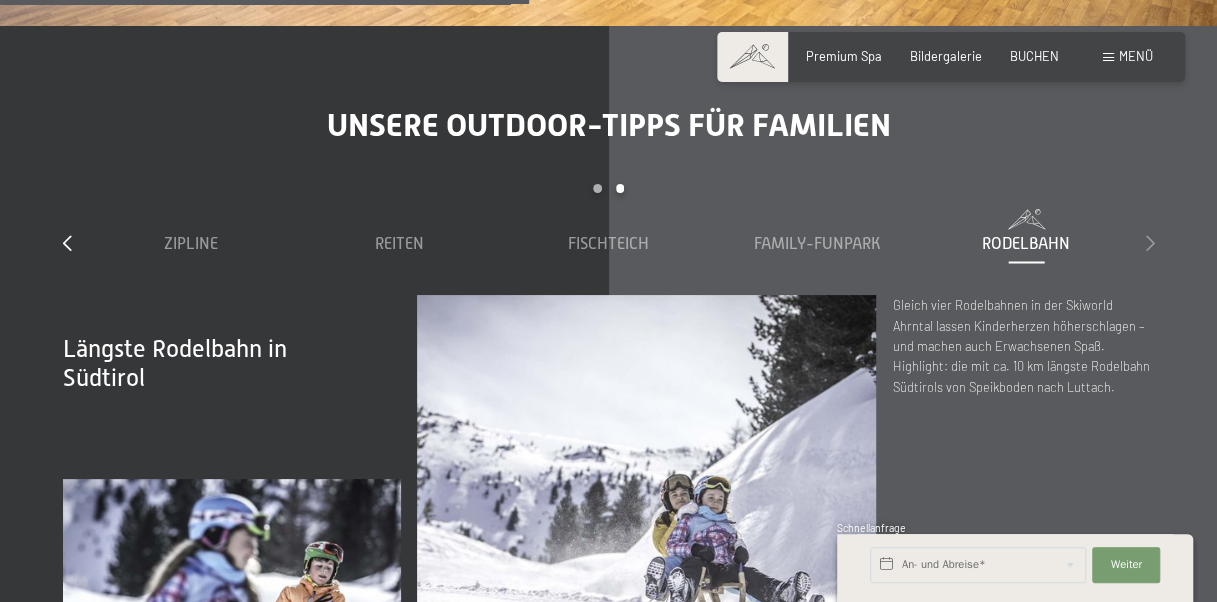 click at bounding box center (1150, 243) 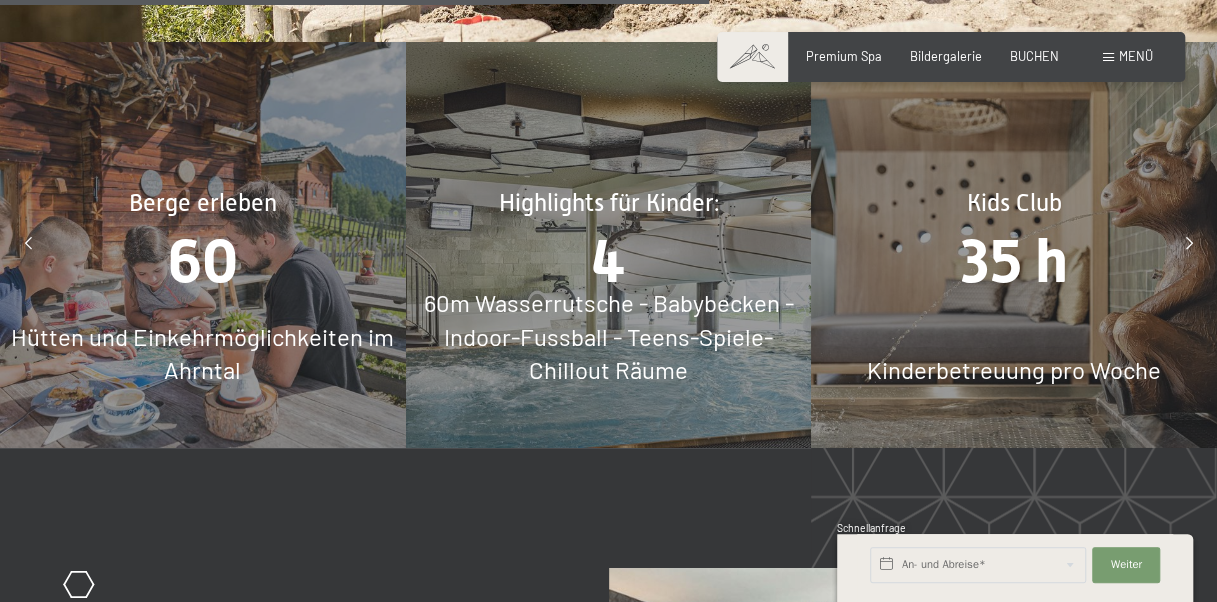 scroll, scrollTop: 6696, scrollLeft: 0, axis: vertical 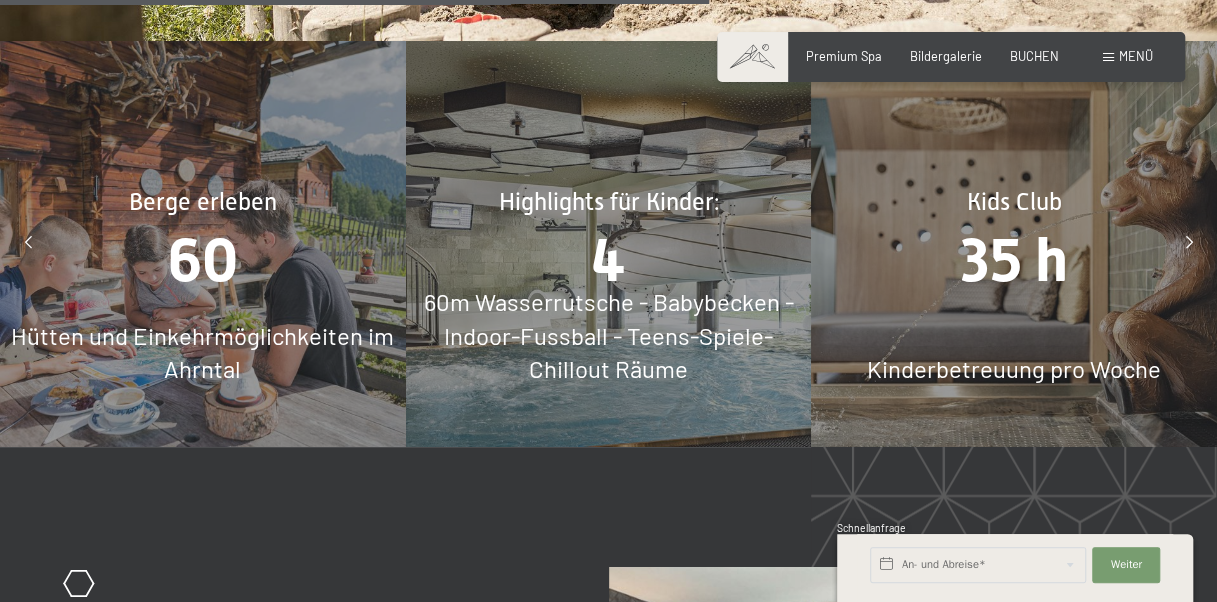 click on "60m Wasserrutsche - Babybecken - Indoor-Fussball - Teens-Spiele-Chillout Räume" at bounding box center [608, 335] 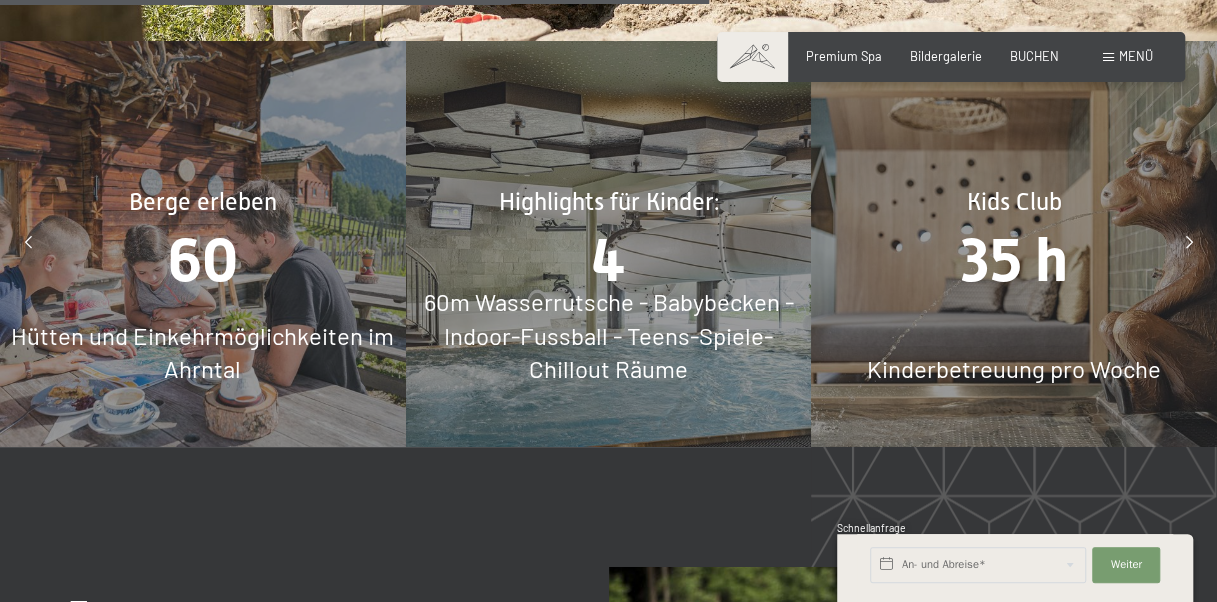 click on "35 h" at bounding box center [1014, 260] 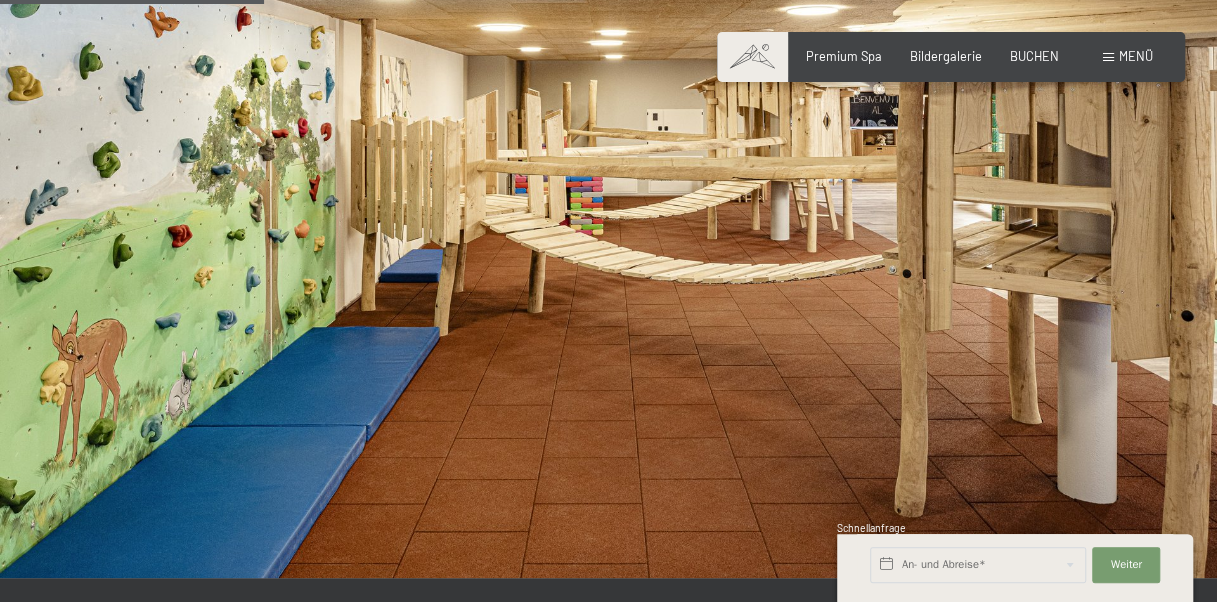 scroll, scrollTop: 2496, scrollLeft: 0, axis: vertical 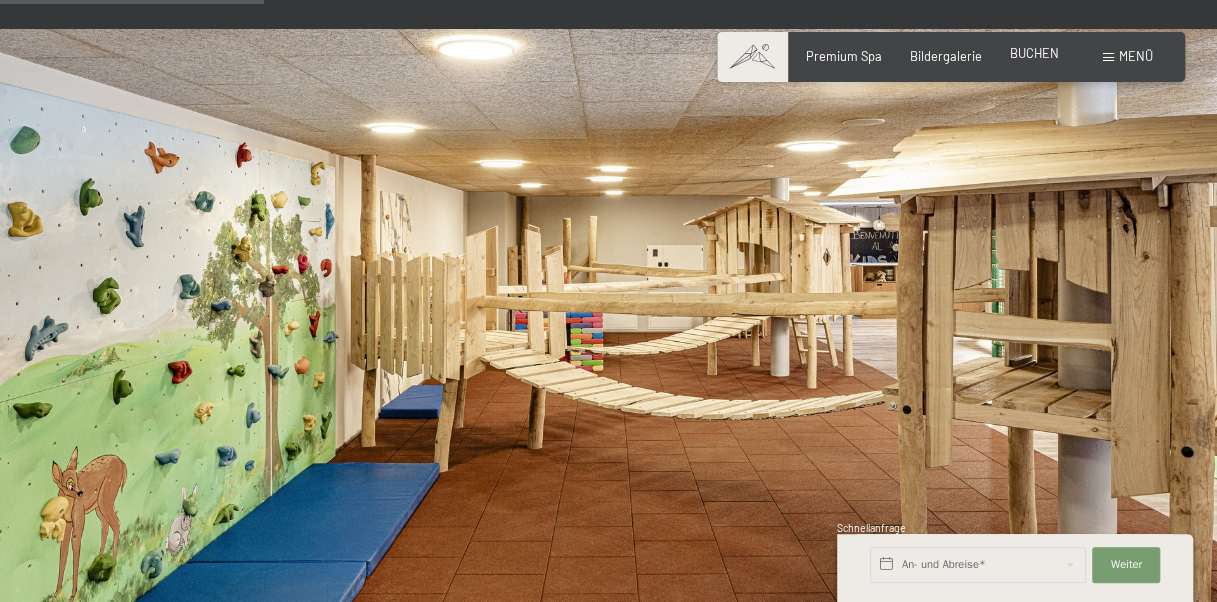 click on "BUCHEN" at bounding box center [1034, 53] 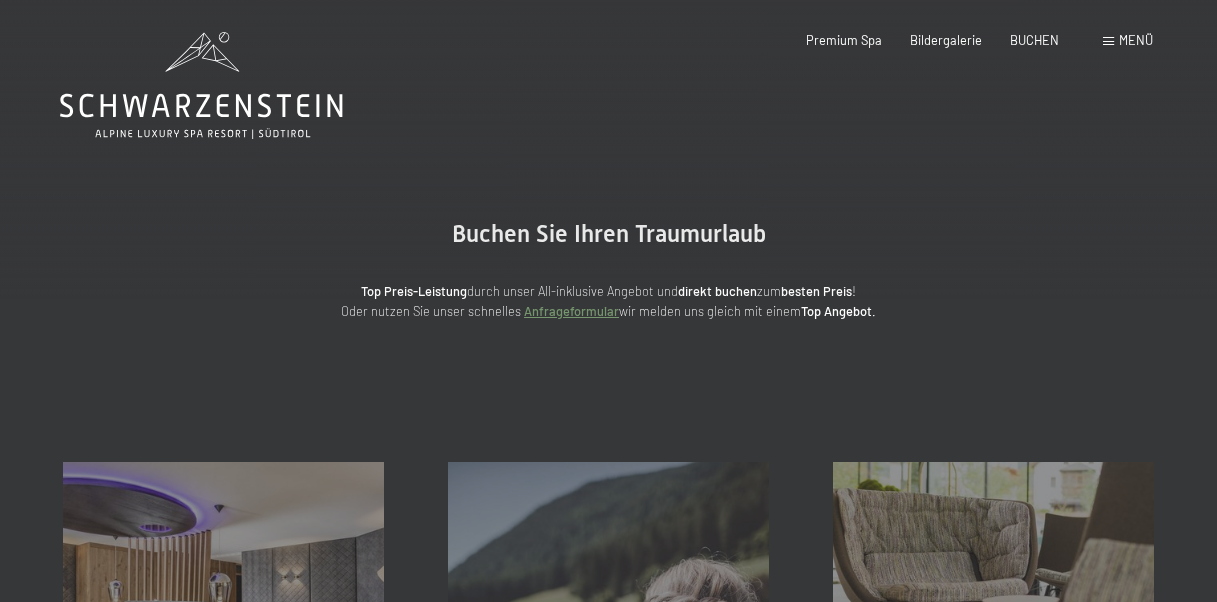 scroll, scrollTop: 0, scrollLeft: 0, axis: both 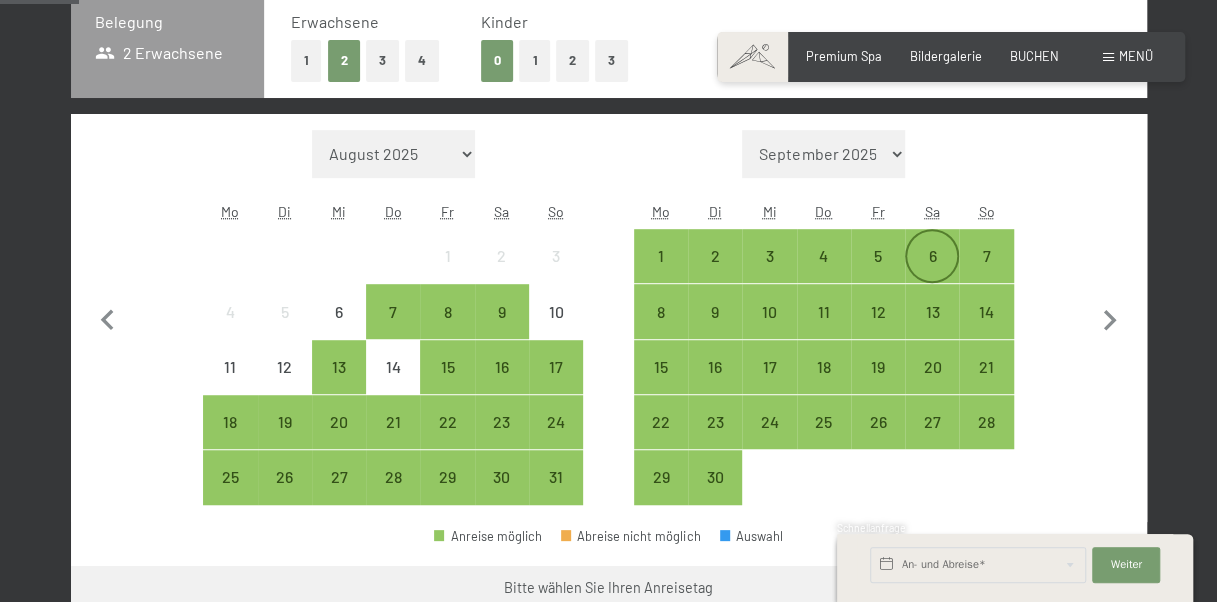 click on "6" at bounding box center [932, 273] 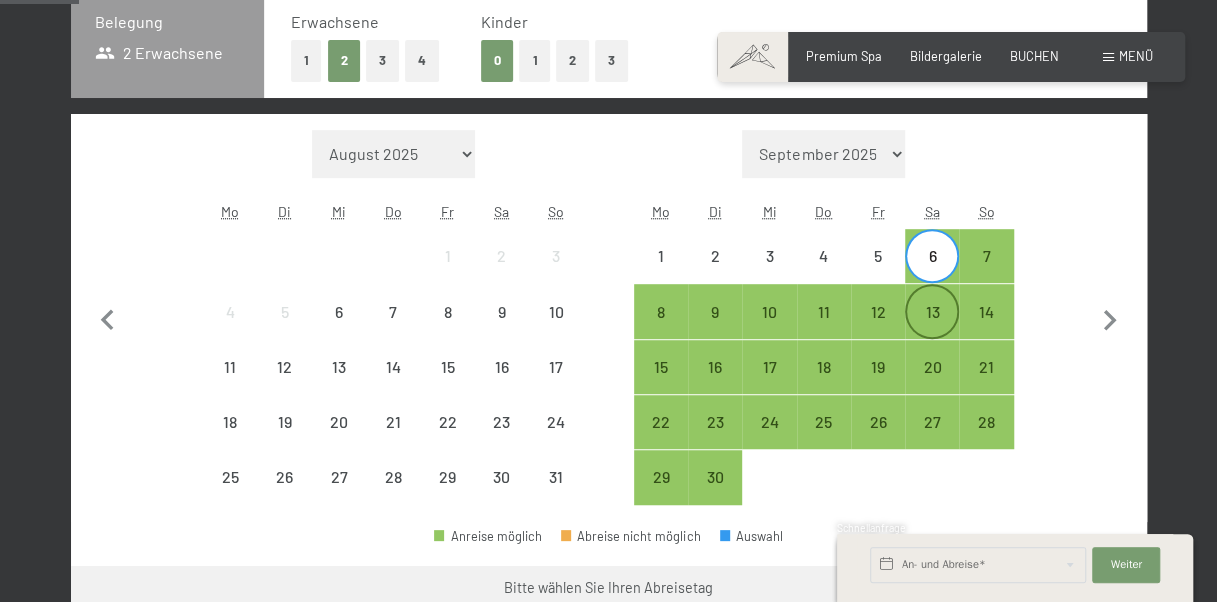 click on "13" at bounding box center [932, 329] 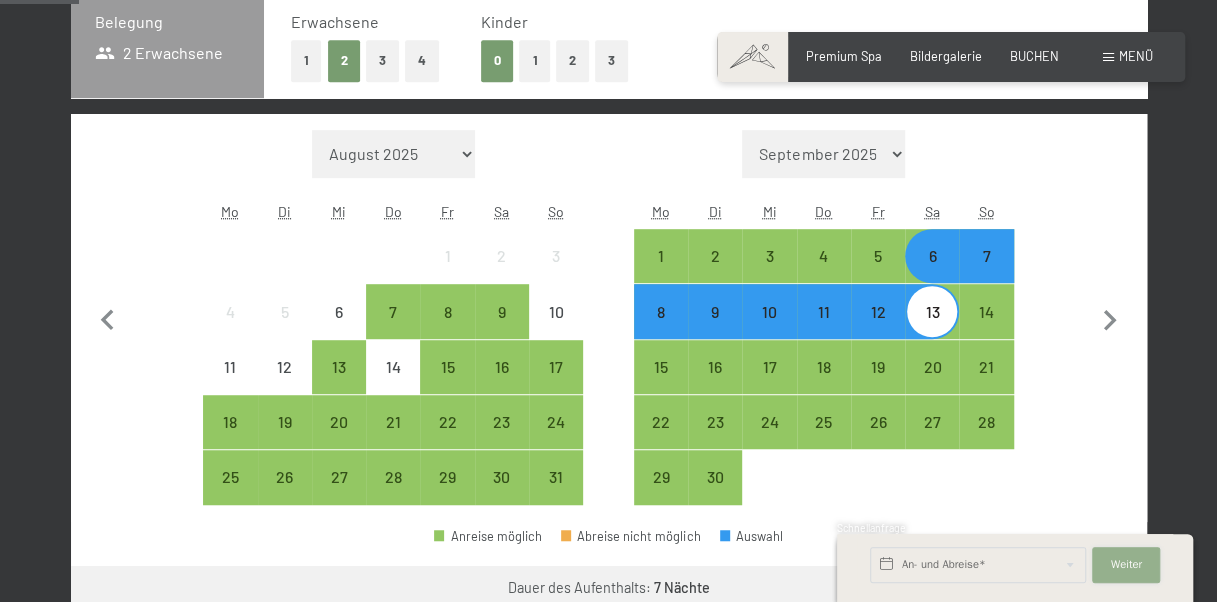 click on "Weiter Adressfelder ausblenden" at bounding box center (1126, 565) 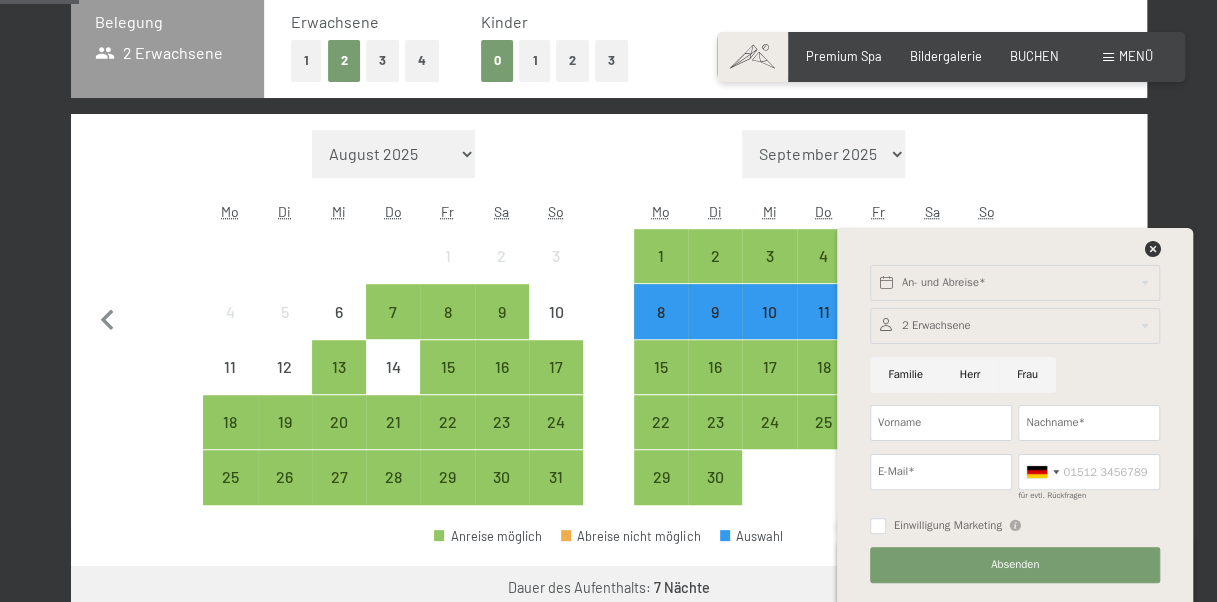 click 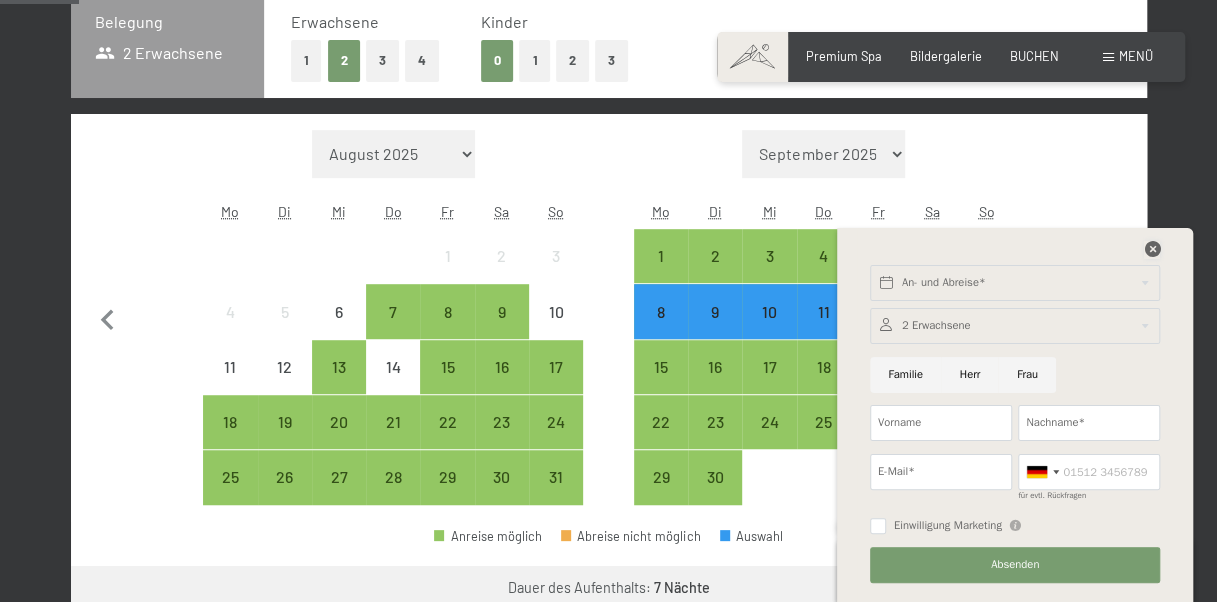 click at bounding box center [1152, 249] 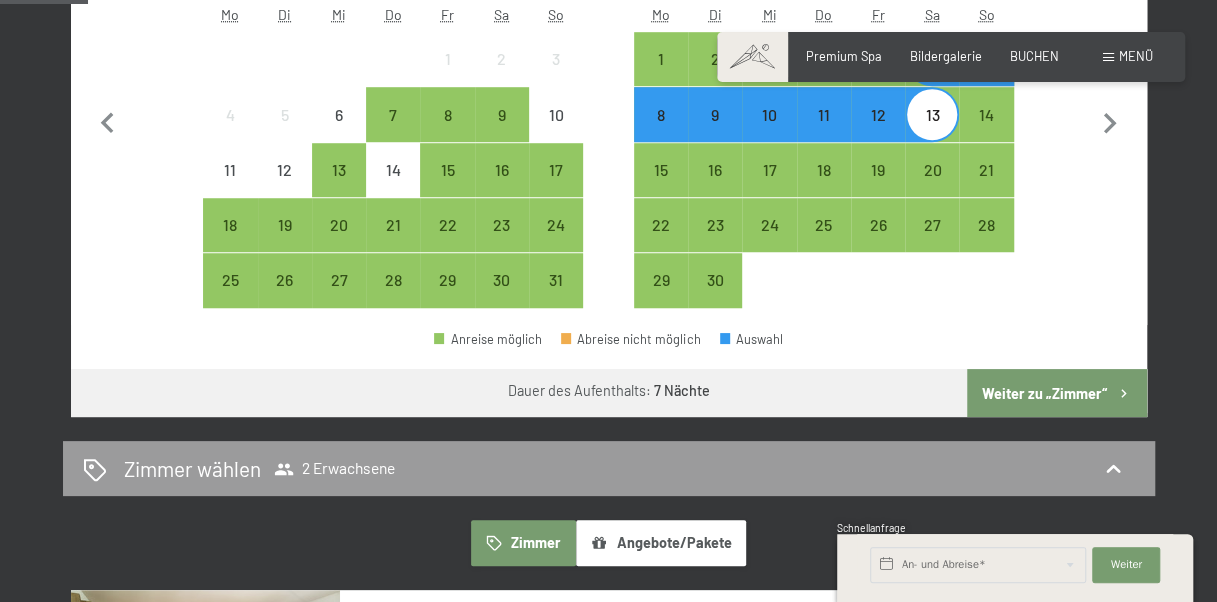 scroll, scrollTop: 655, scrollLeft: 0, axis: vertical 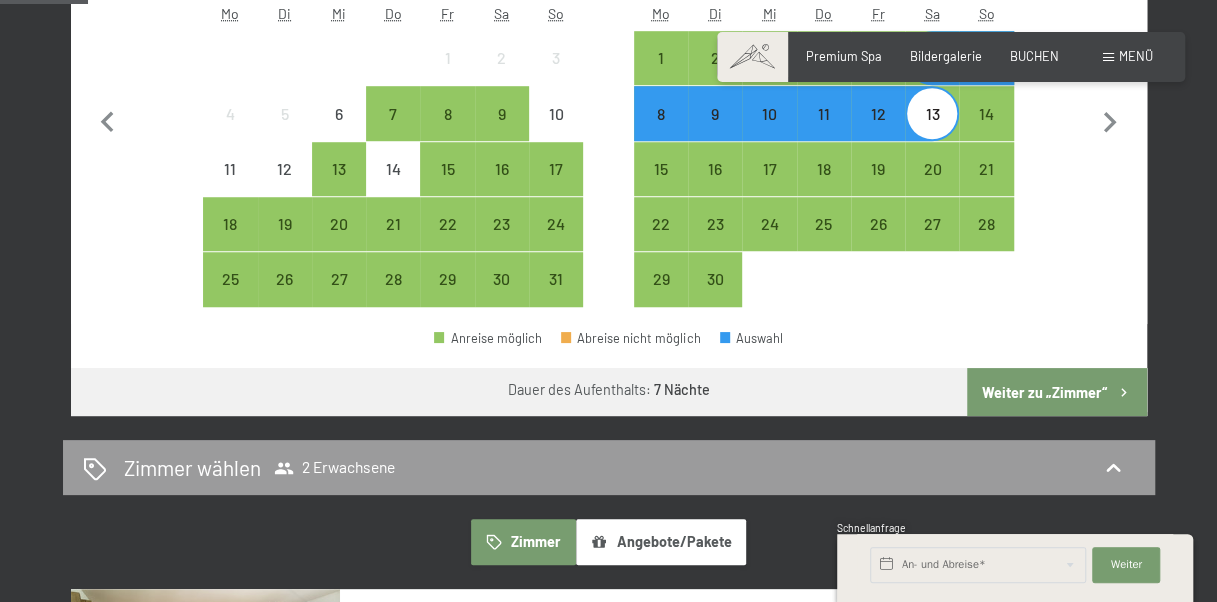 click on "Weiter zu „Zimmer“" at bounding box center [1056, 392] 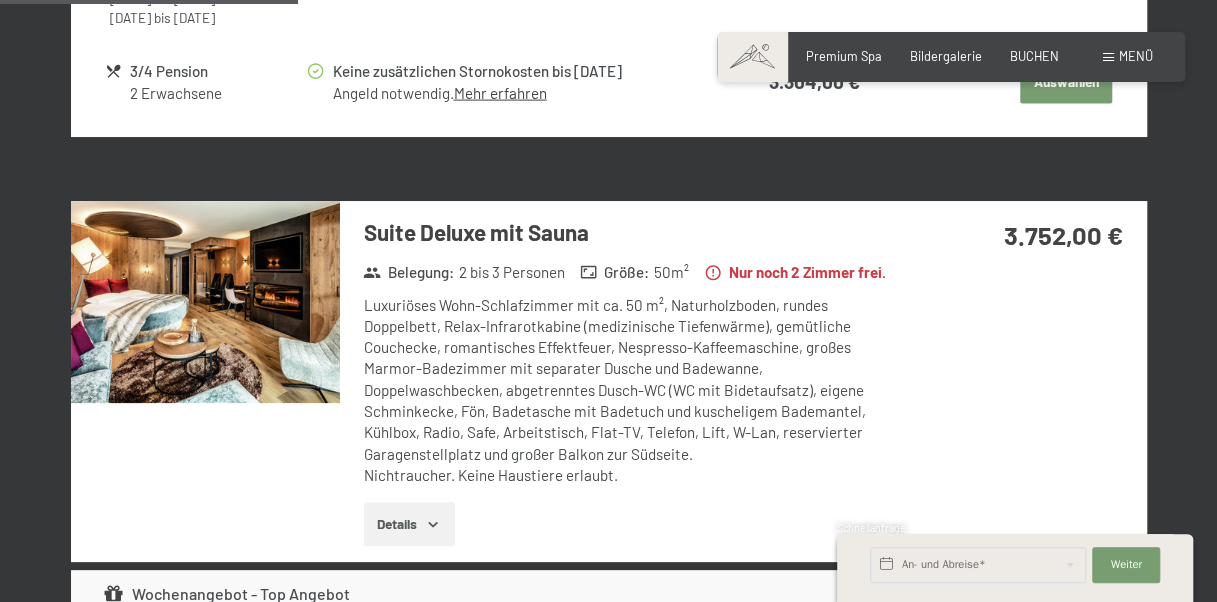 scroll, scrollTop: 2066, scrollLeft: 0, axis: vertical 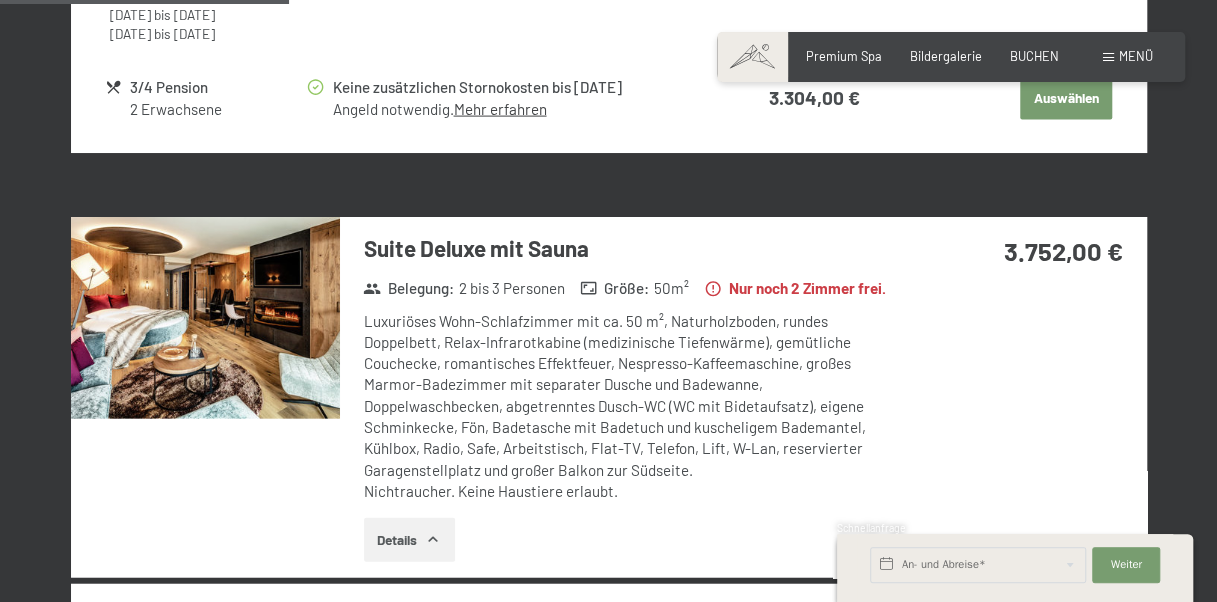 click at bounding box center [205, 318] 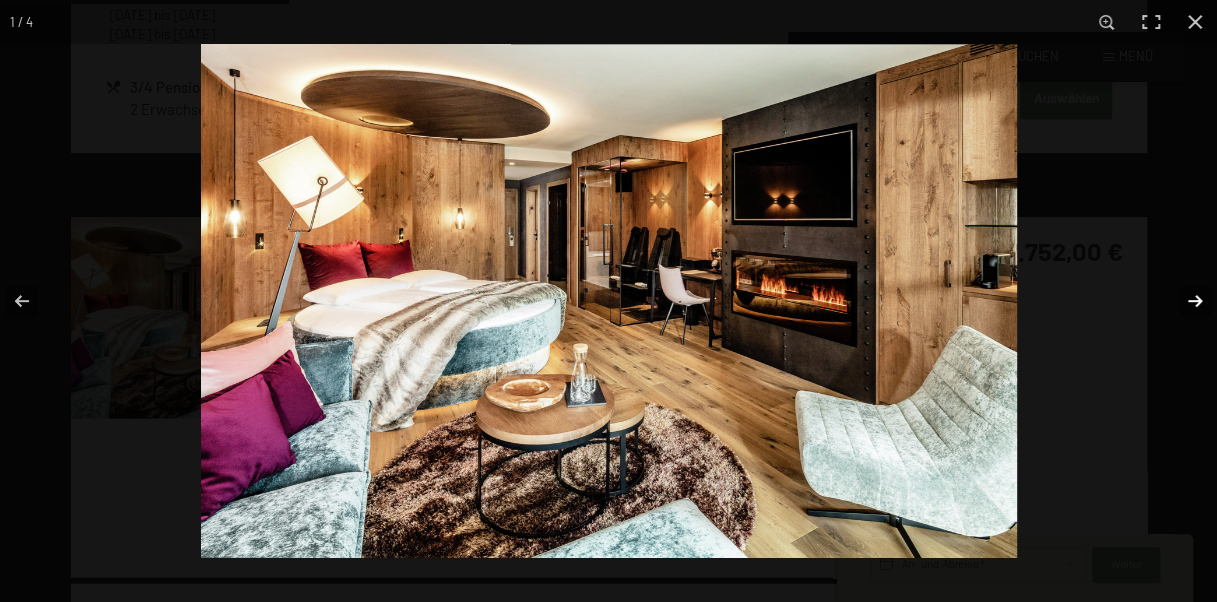 click at bounding box center (1182, 301) 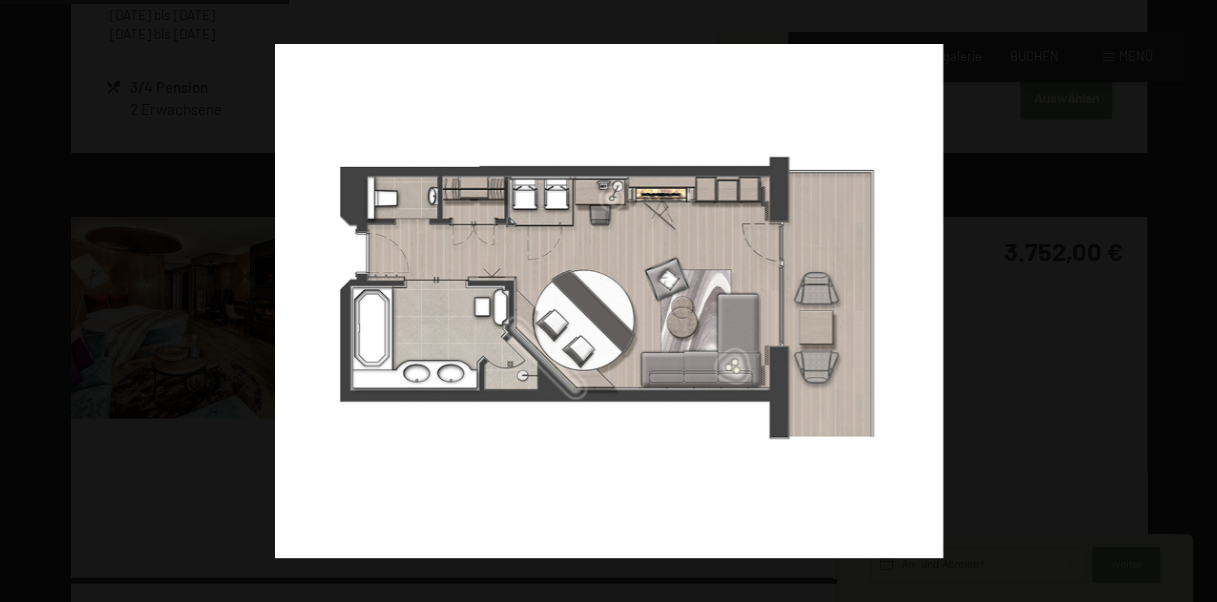 click at bounding box center [1182, 301] 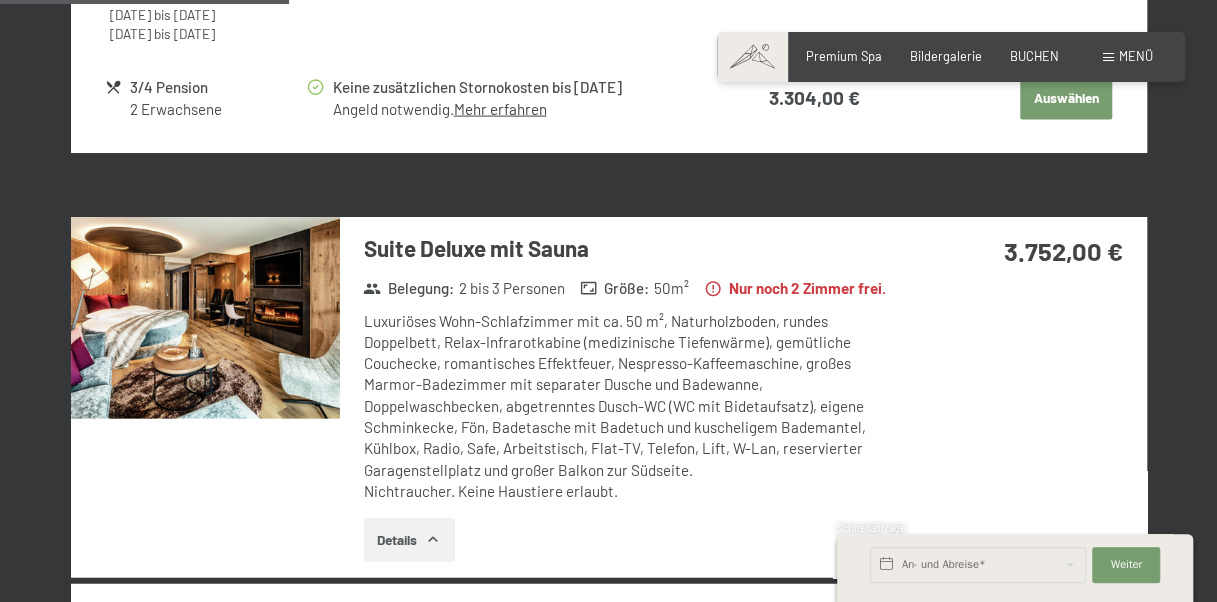 click at bounding box center [0, 0] 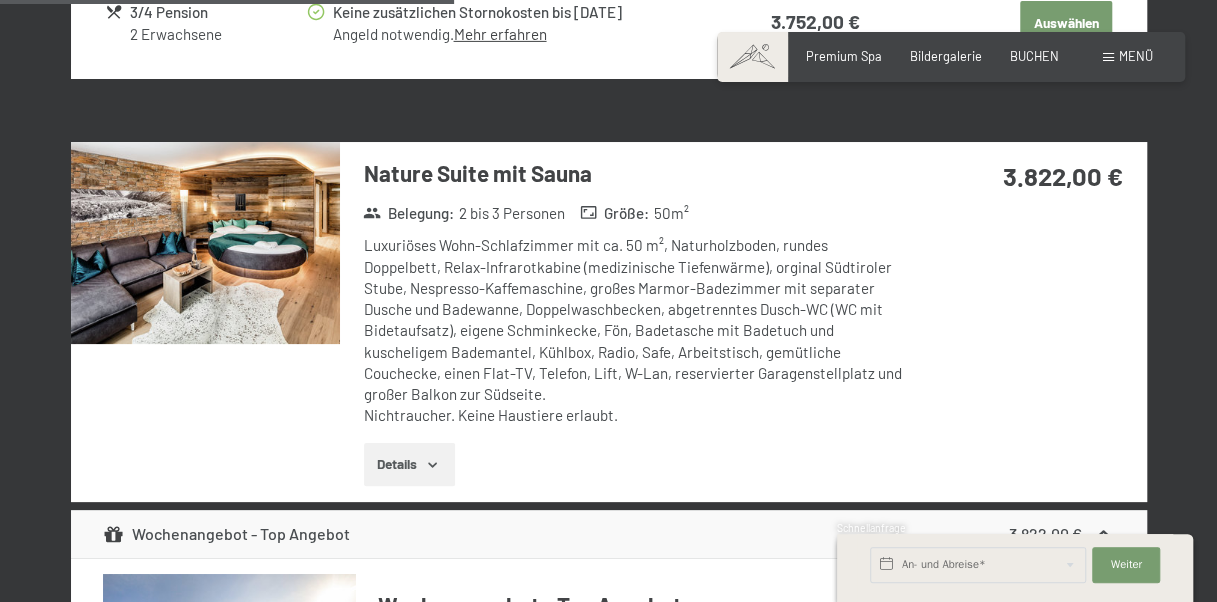 scroll, scrollTop: 3222, scrollLeft: 0, axis: vertical 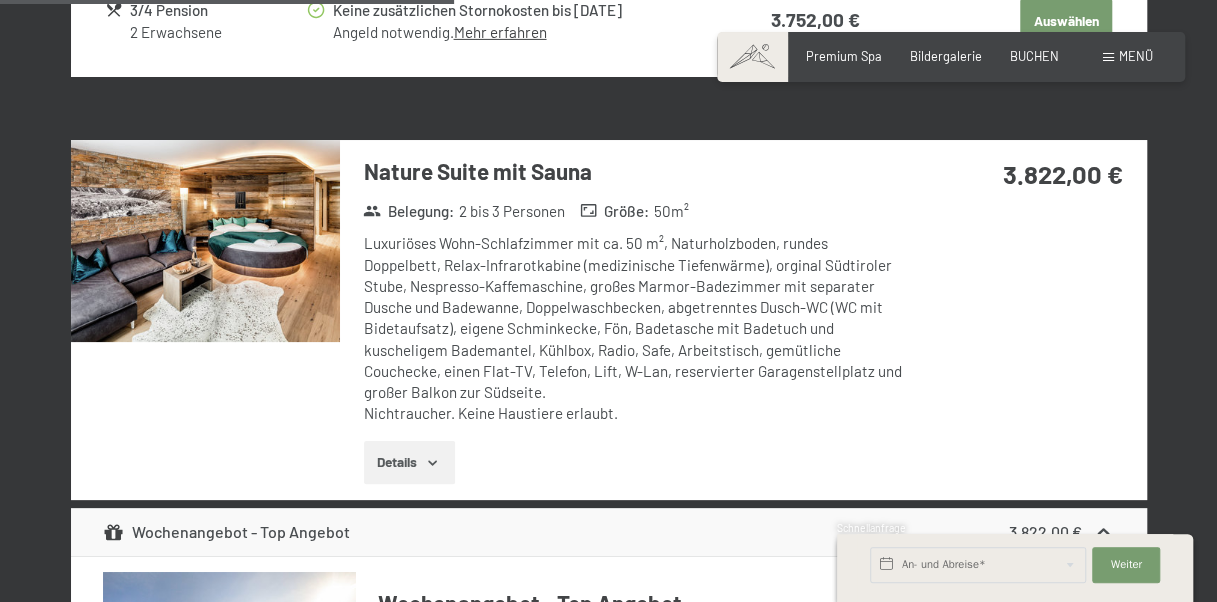 click on "Details" at bounding box center (409, 463) 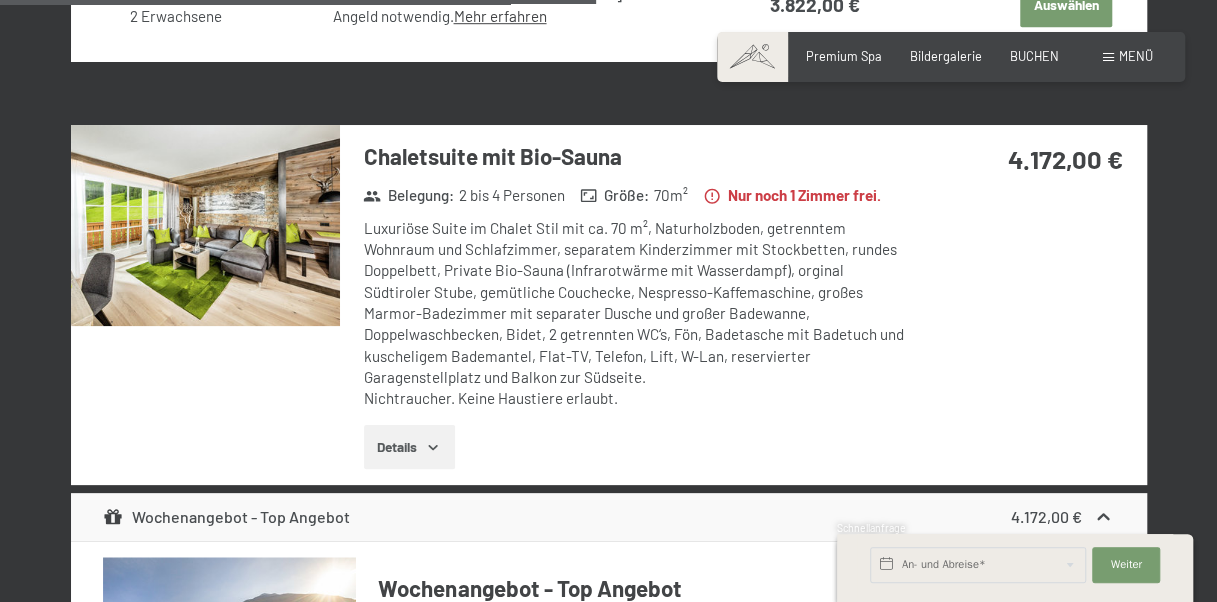 scroll, scrollTop: 4334, scrollLeft: 0, axis: vertical 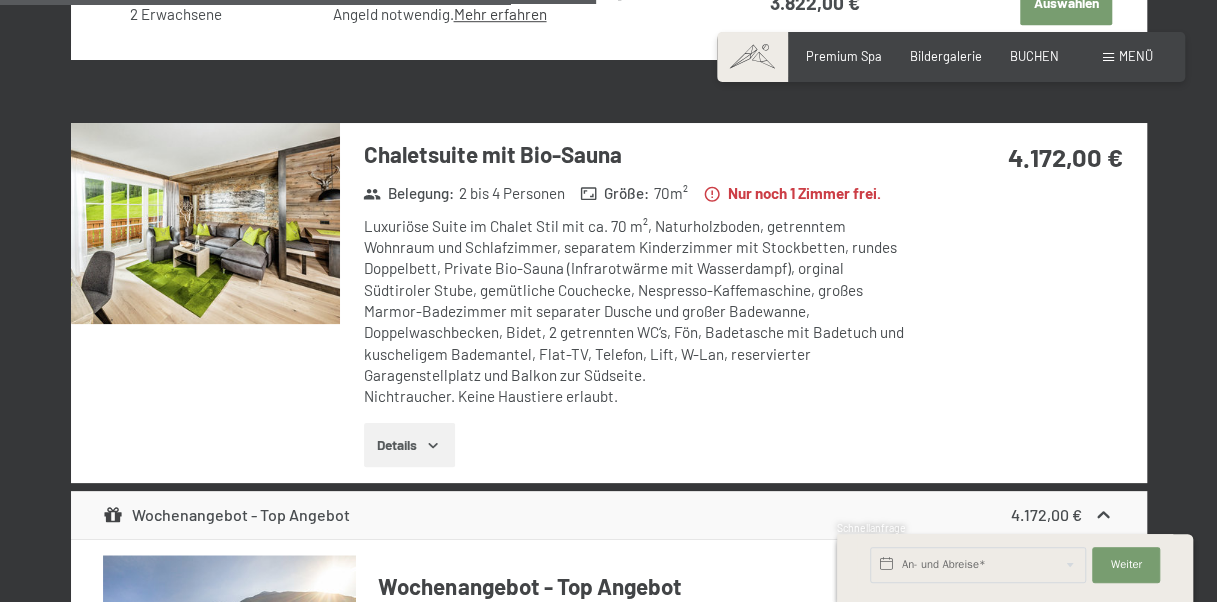 click at bounding box center (205, 224) 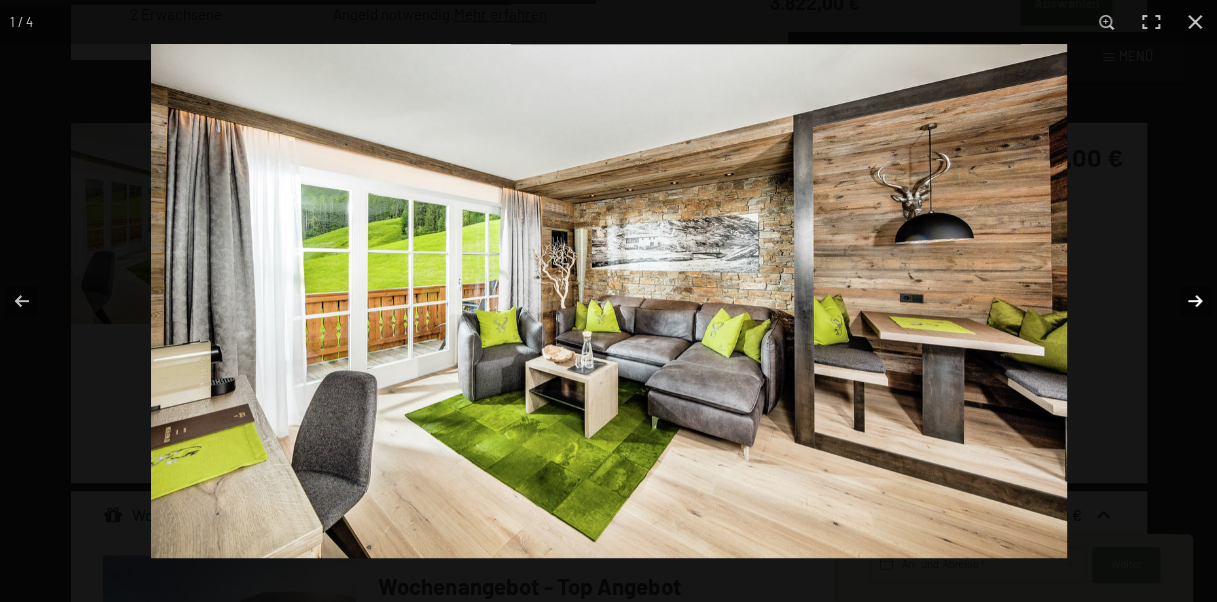 click at bounding box center [1182, 301] 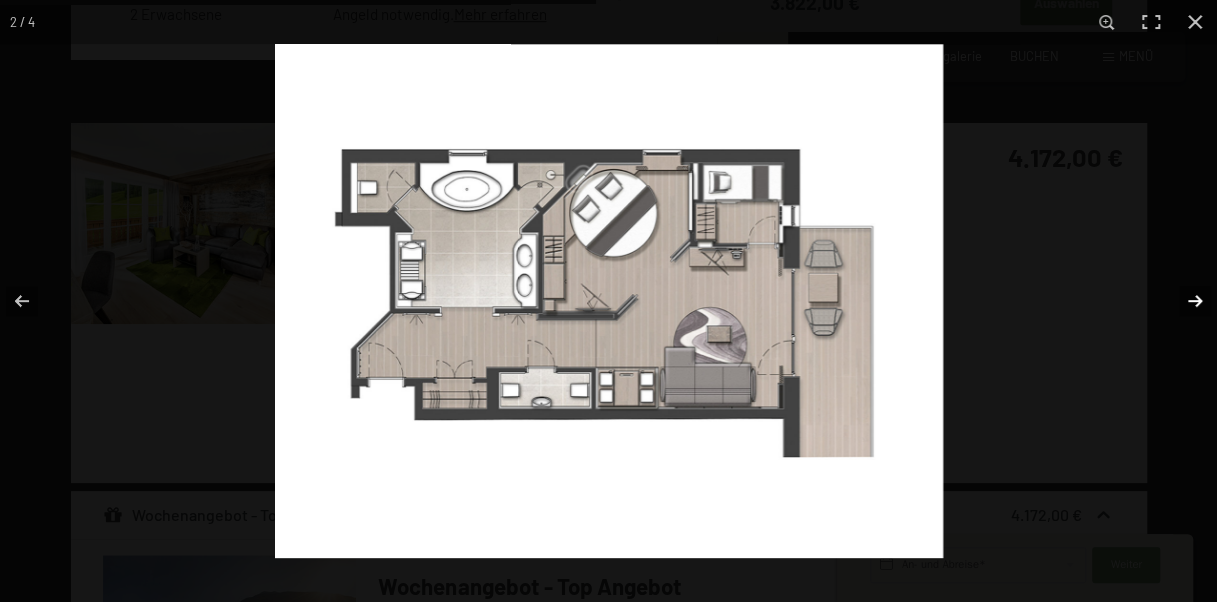 click at bounding box center [1182, 301] 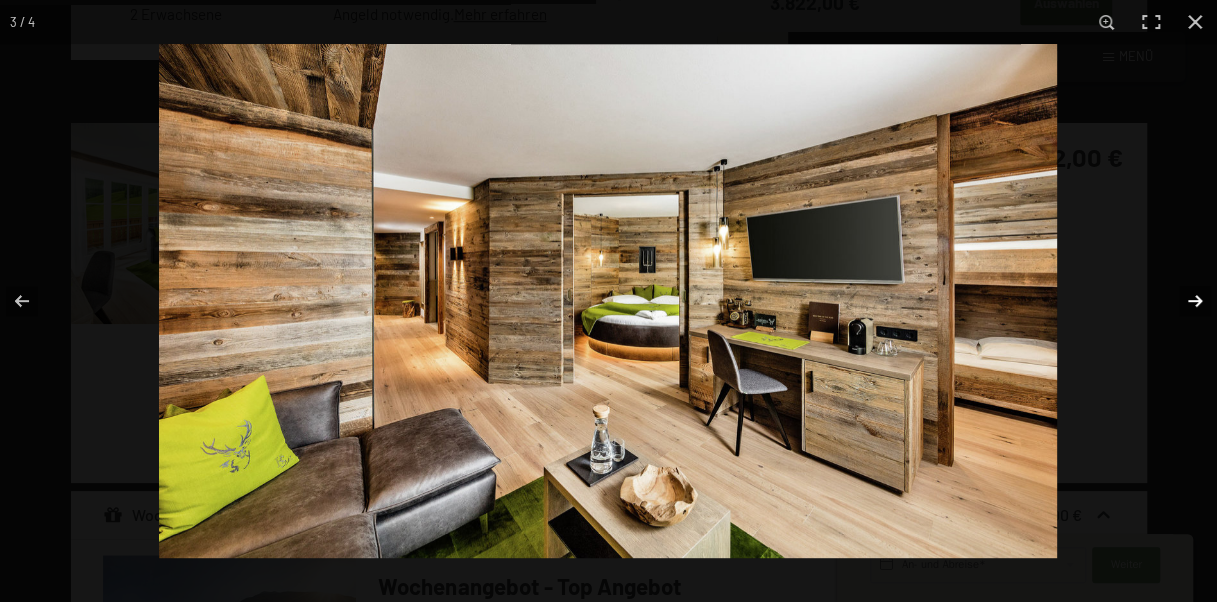 click at bounding box center [1182, 301] 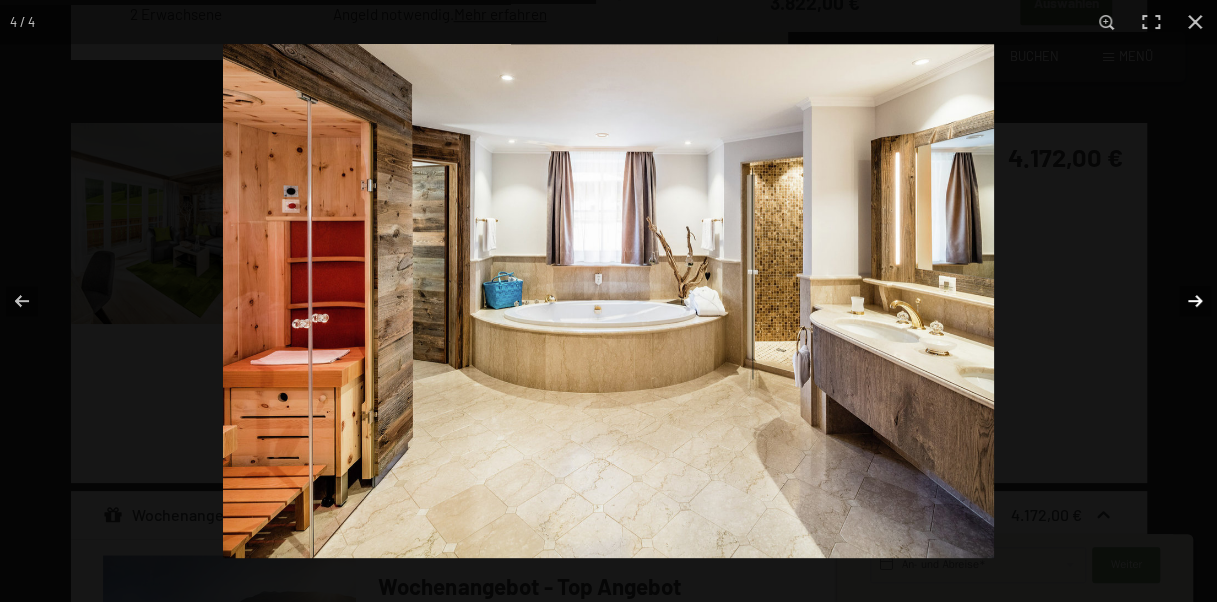 click at bounding box center (1182, 301) 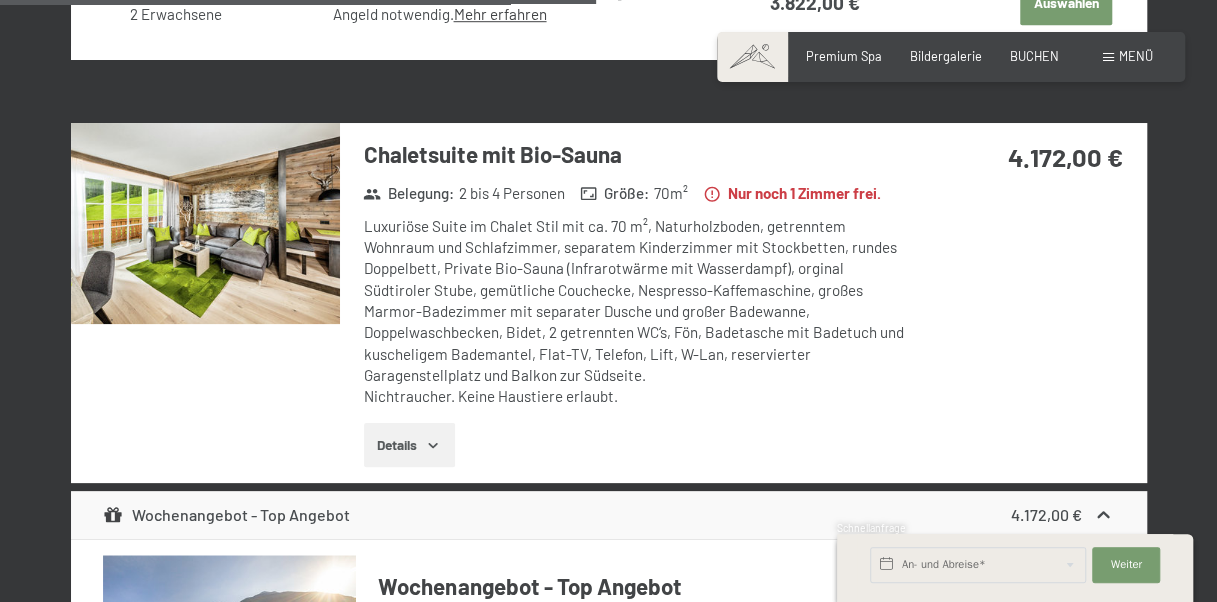 click at bounding box center [0, 0] 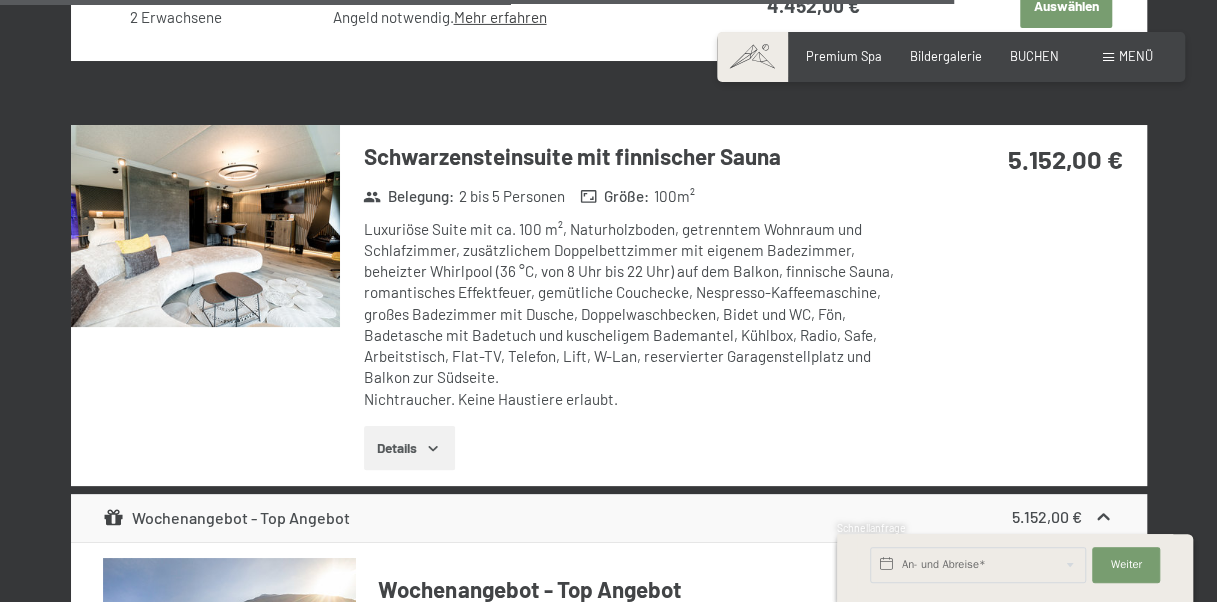 scroll, scrollTop: 6946, scrollLeft: 0, axis: vertical 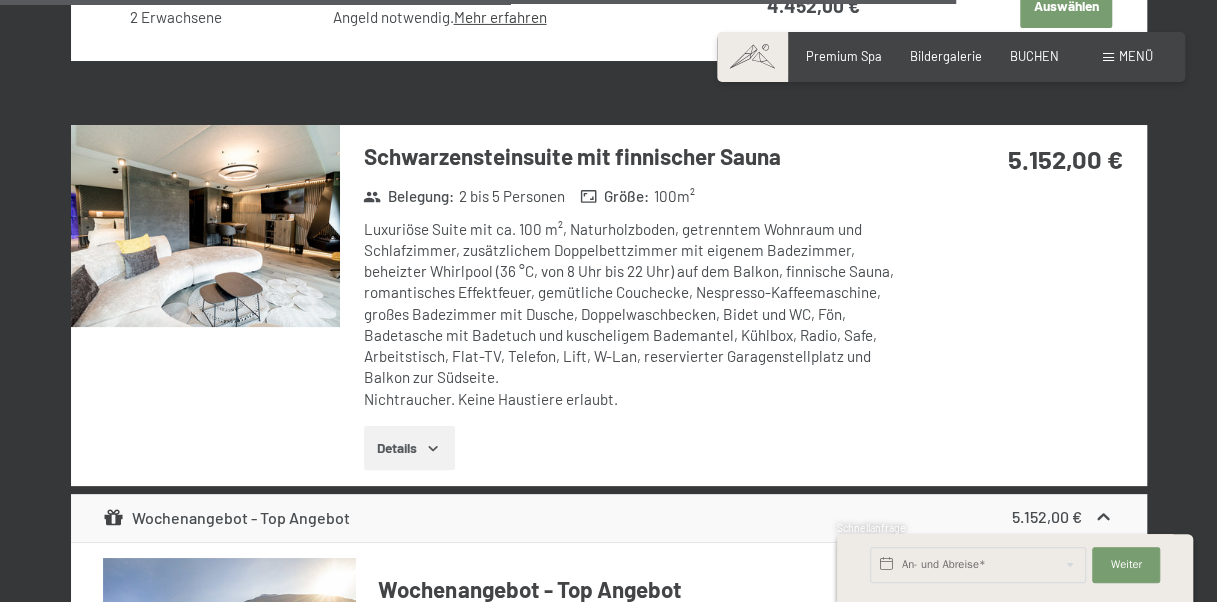 click on "Details" at bounding box center [409, 448] 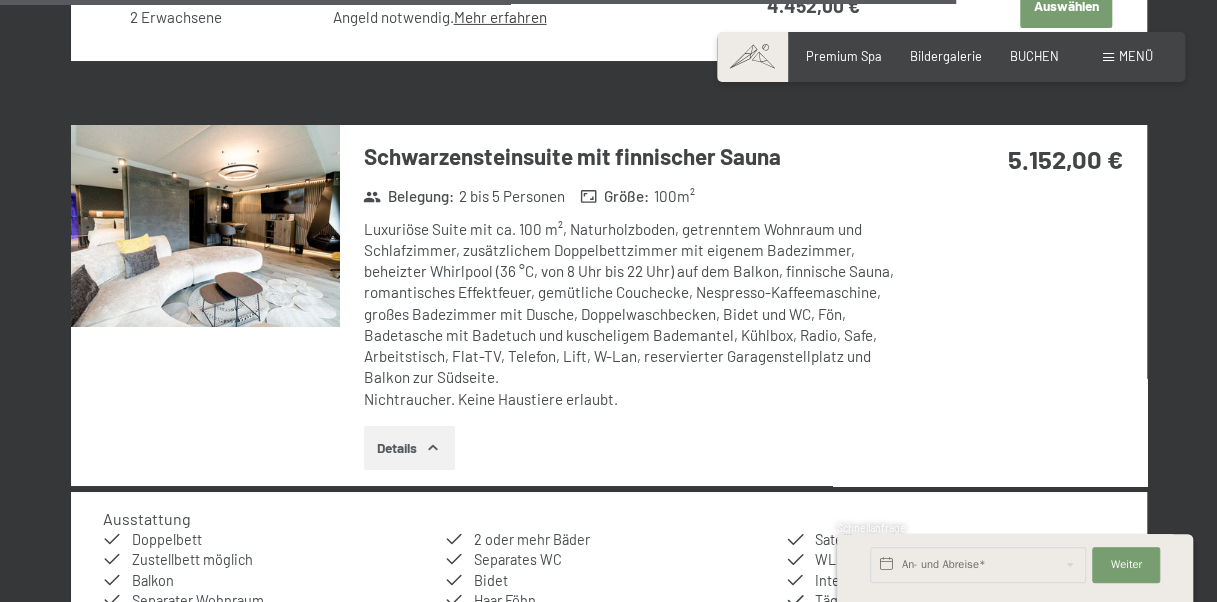 click at bounding box center (205, 226) 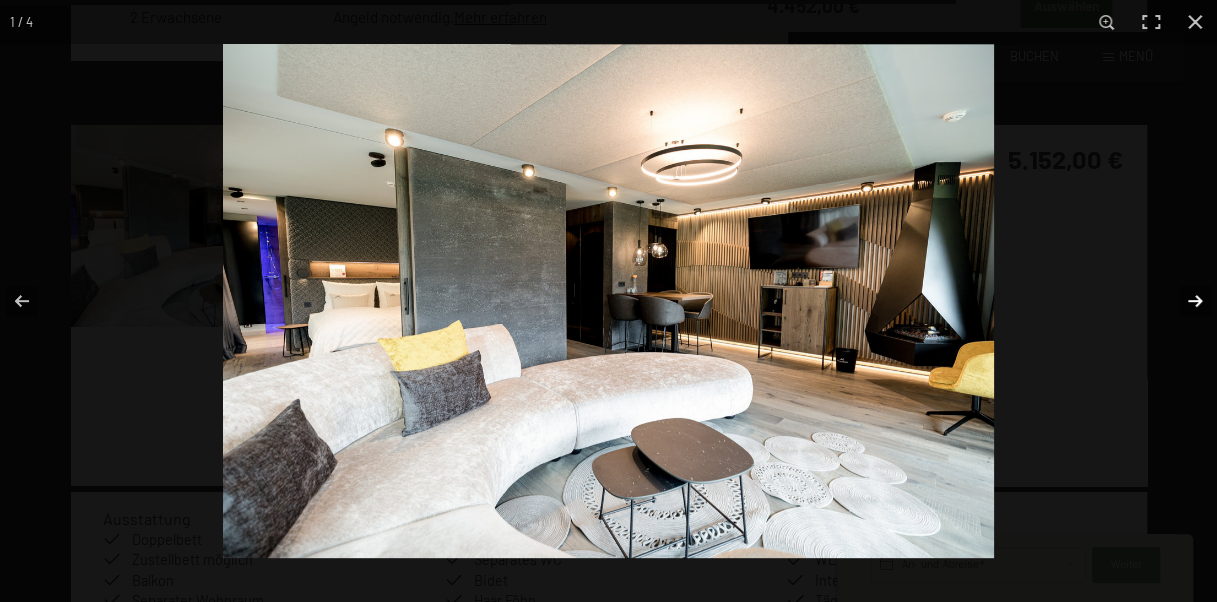 click at bounding box center [1182, 301] 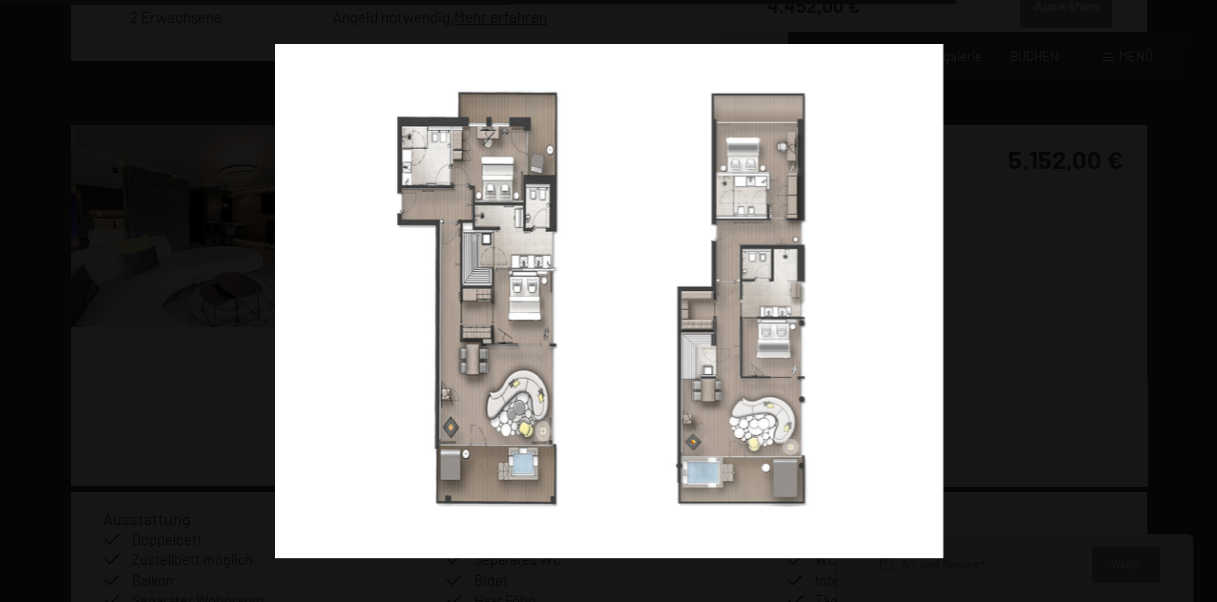click at bounding box center (1182, 301) 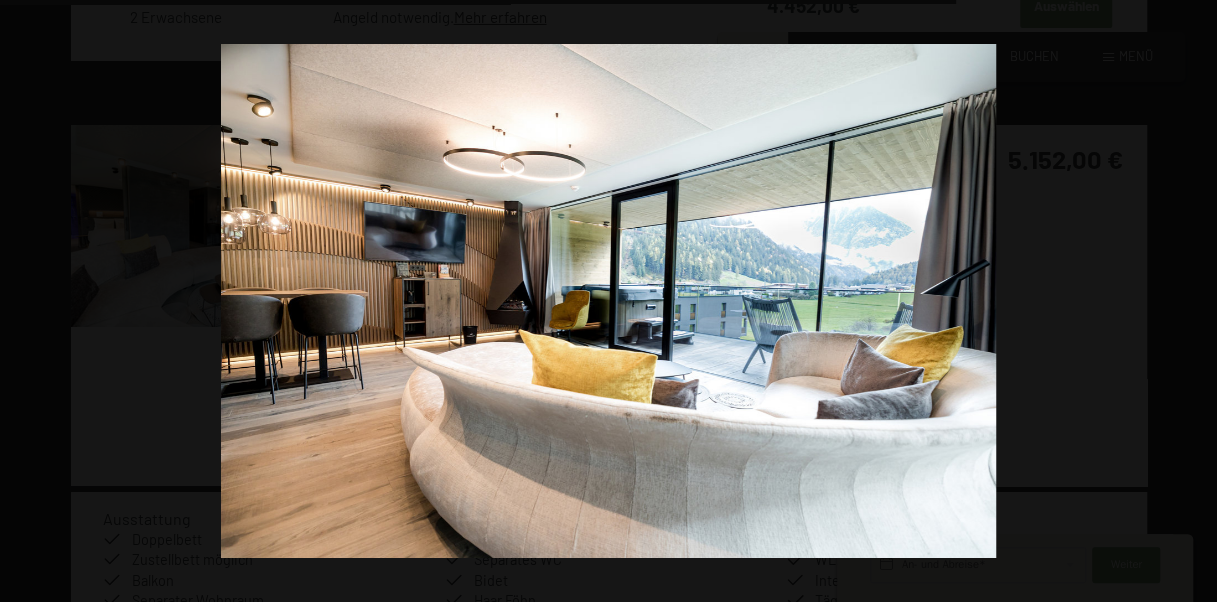 click at bounding box center [1182, 301] 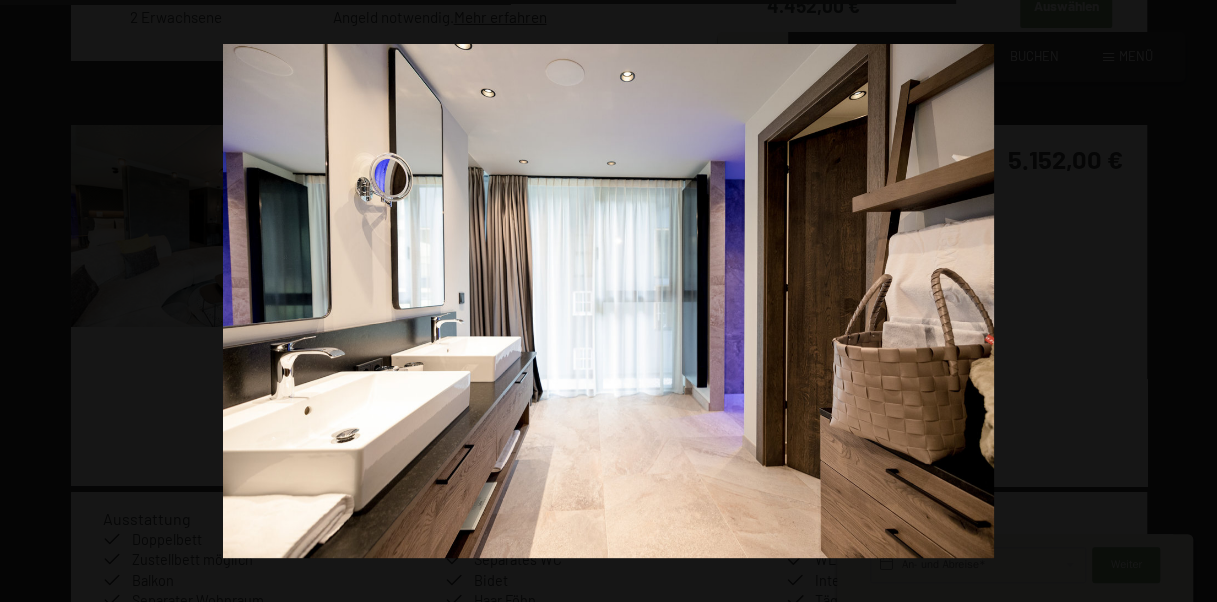 click at bounding box center (1182, 301) 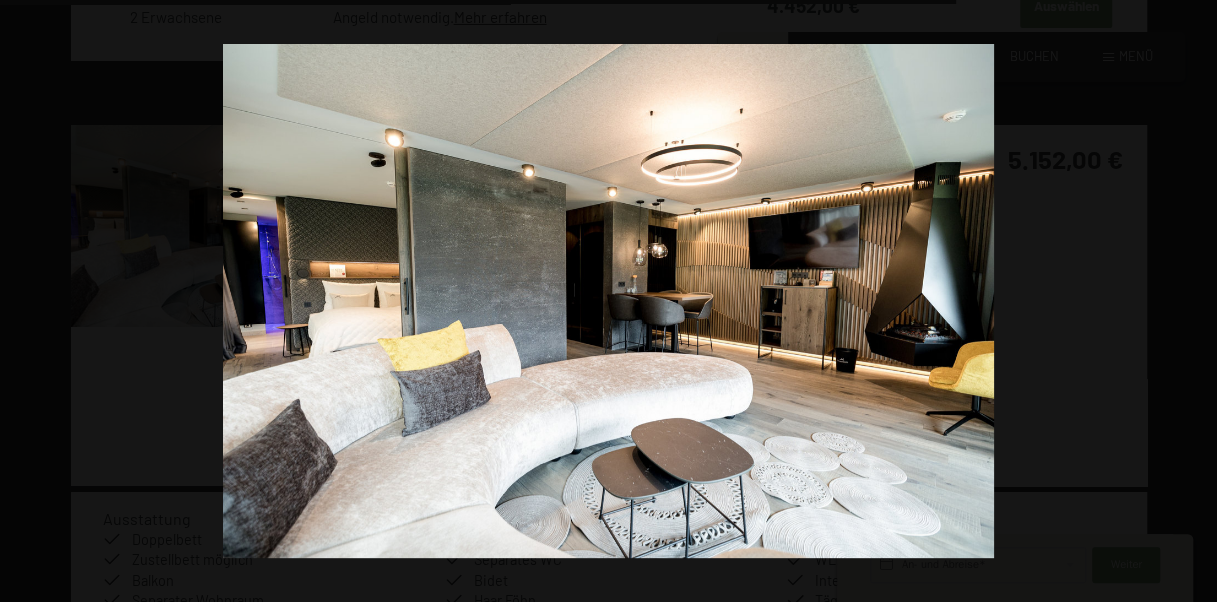 click at bounding box center [1182, 301] 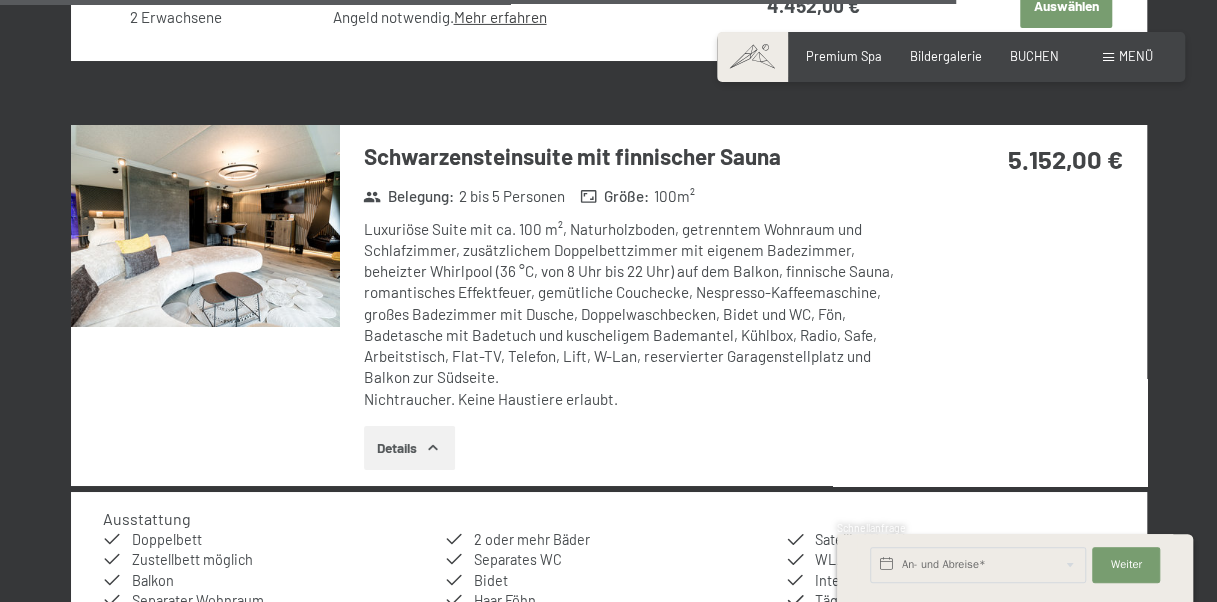 click at bounding box center (0, 0) 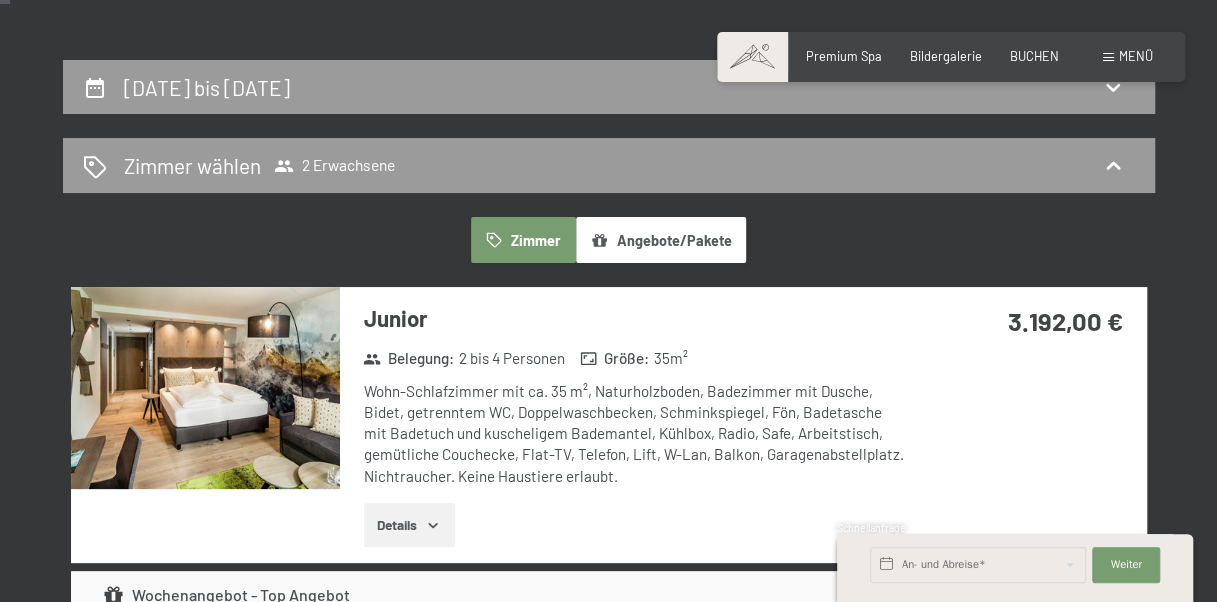 scroll, scrollTop: 0, scrollLeft: 0, axis: both 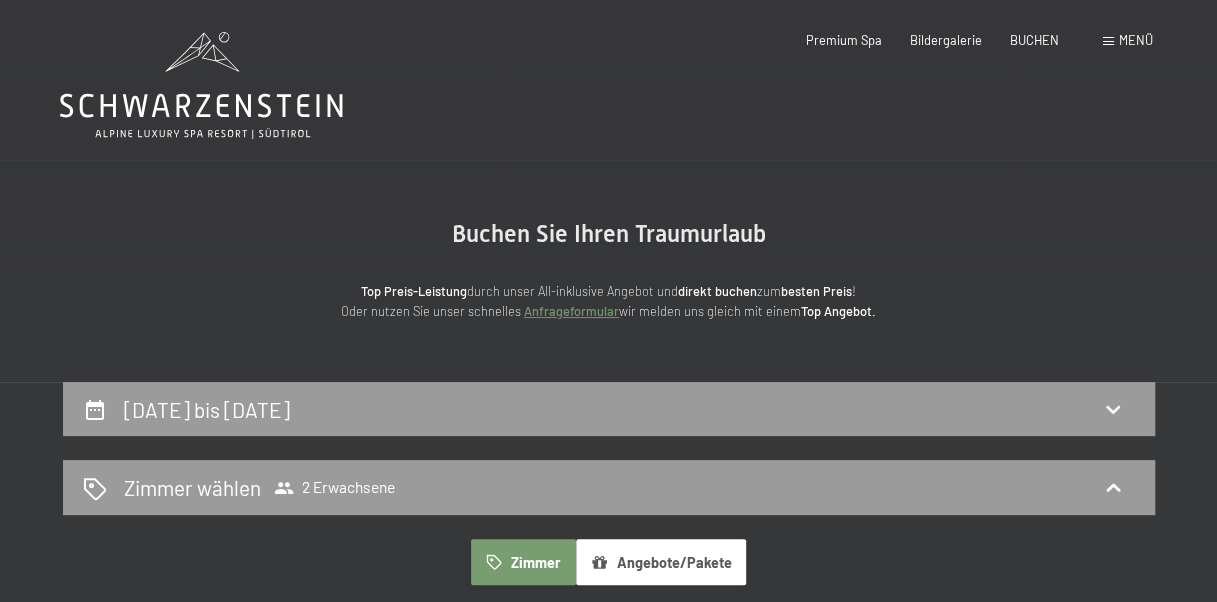 click 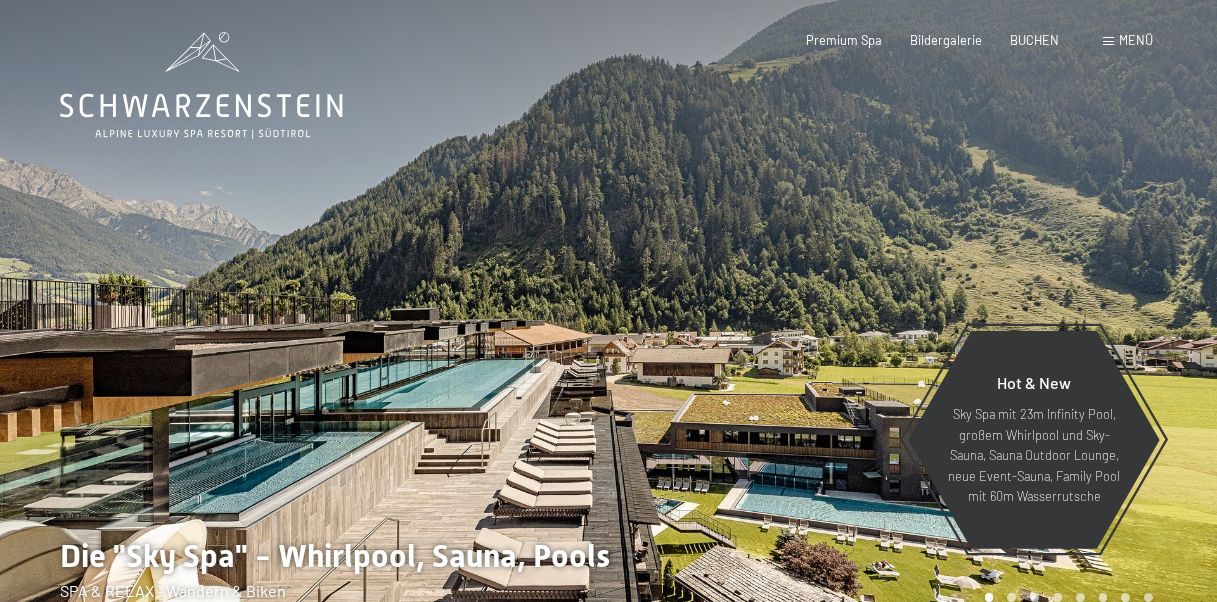 scroll, scrollTop: 0, scrollLeft: 0, axis: both 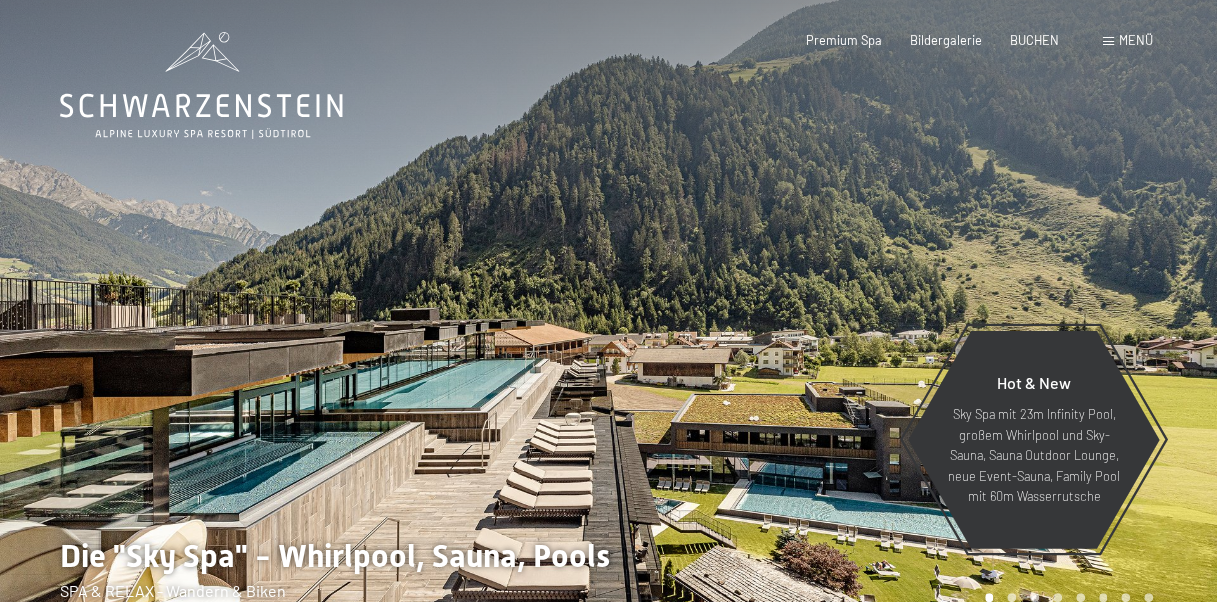 click 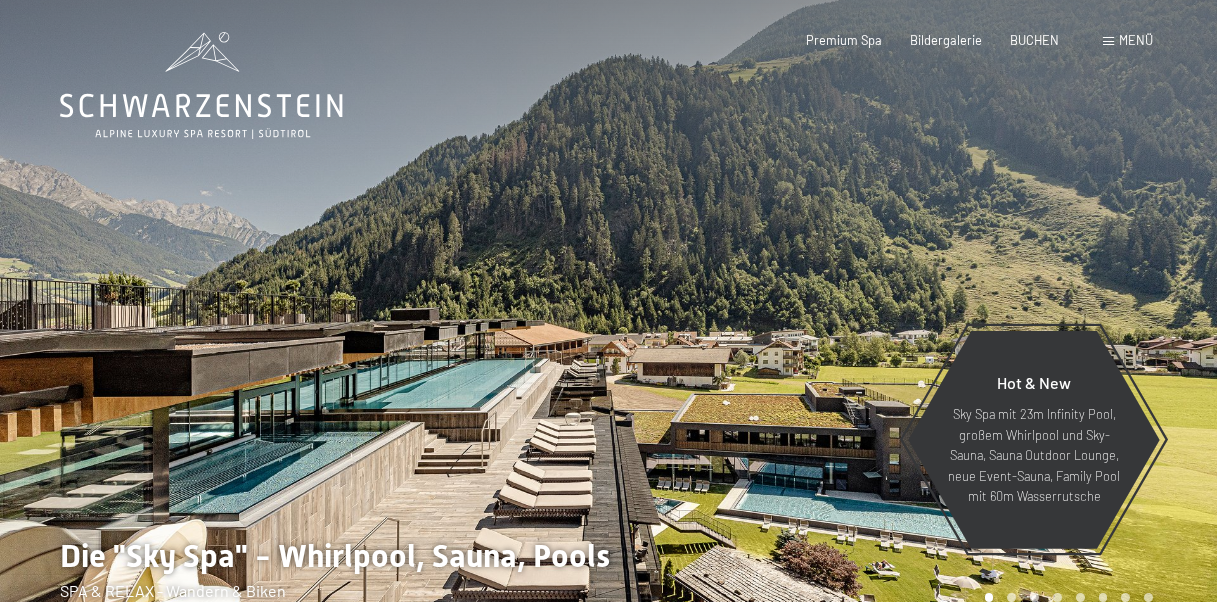 scroll, scrollTop: 0, scrollLeft: 0, axis: both 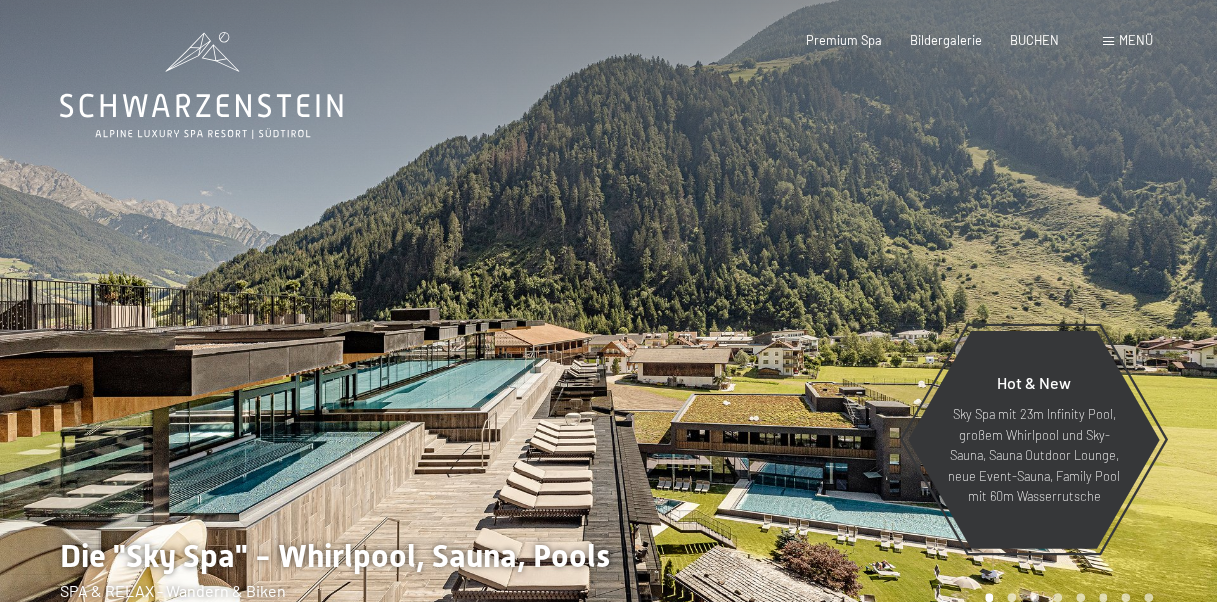 click at bounding box center [1108, 41] 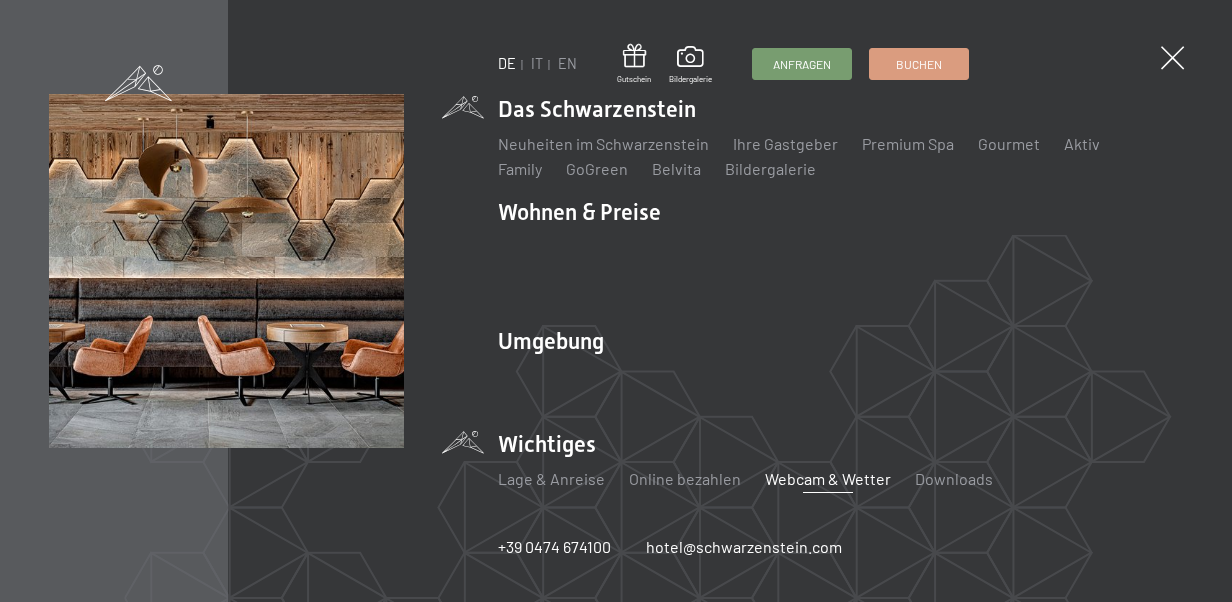 click on "Webcam & Wetter" at bounding box center (828, 478) 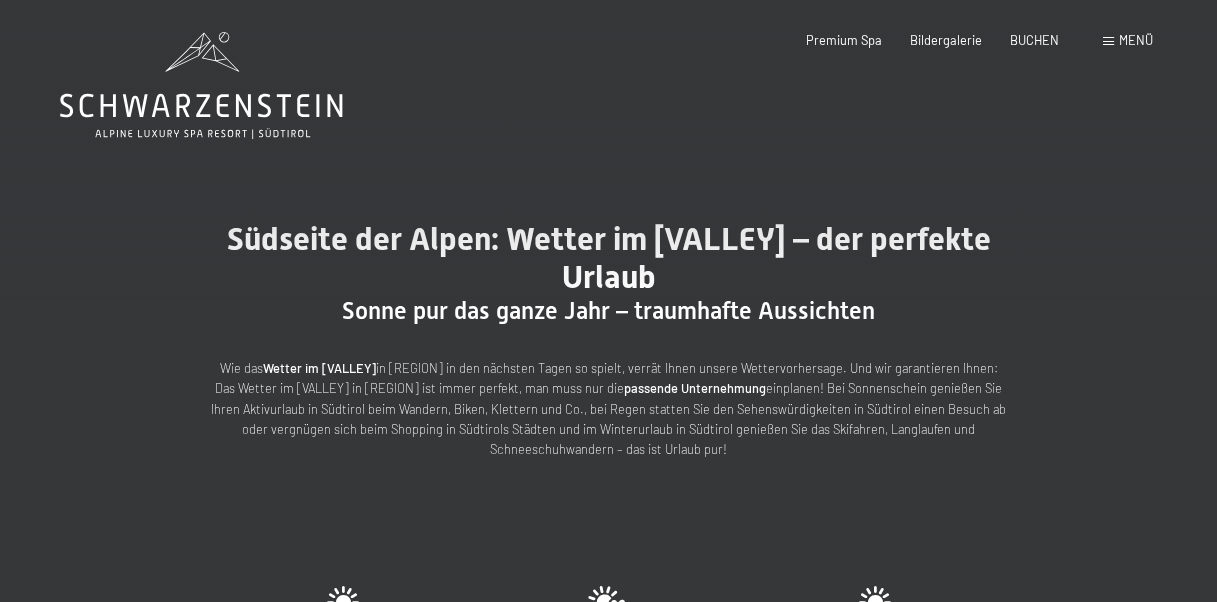 scroll, scrollTop: 0, scrollLeft: 0, axis: both 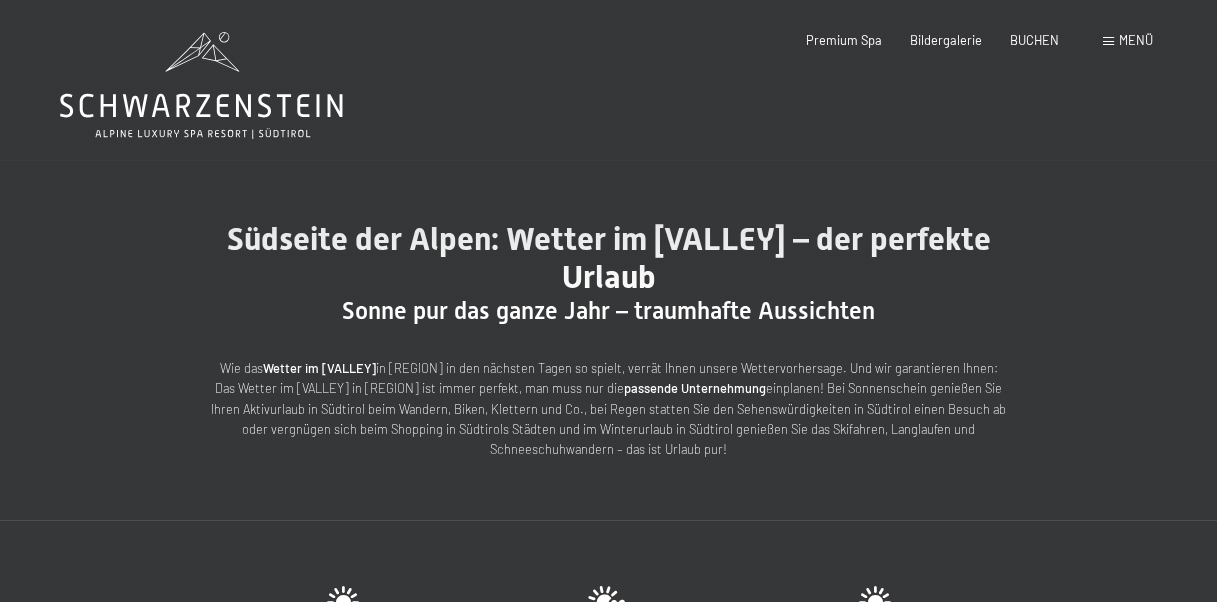 click 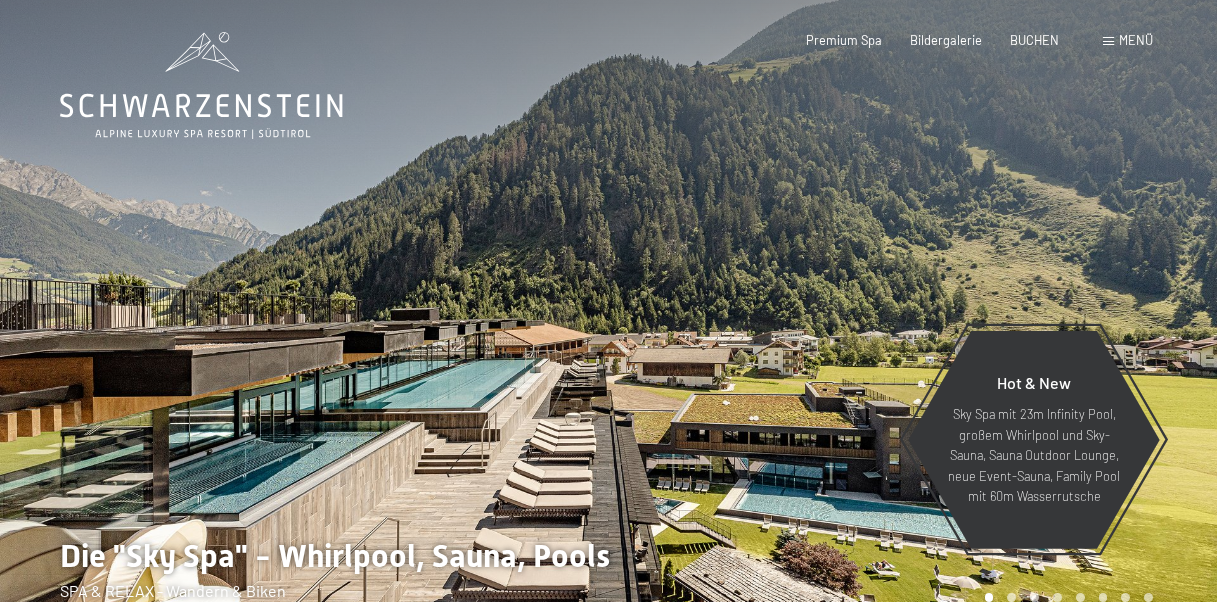 scroll, scrollTop: 0, scrollLeft: 0, axis: both 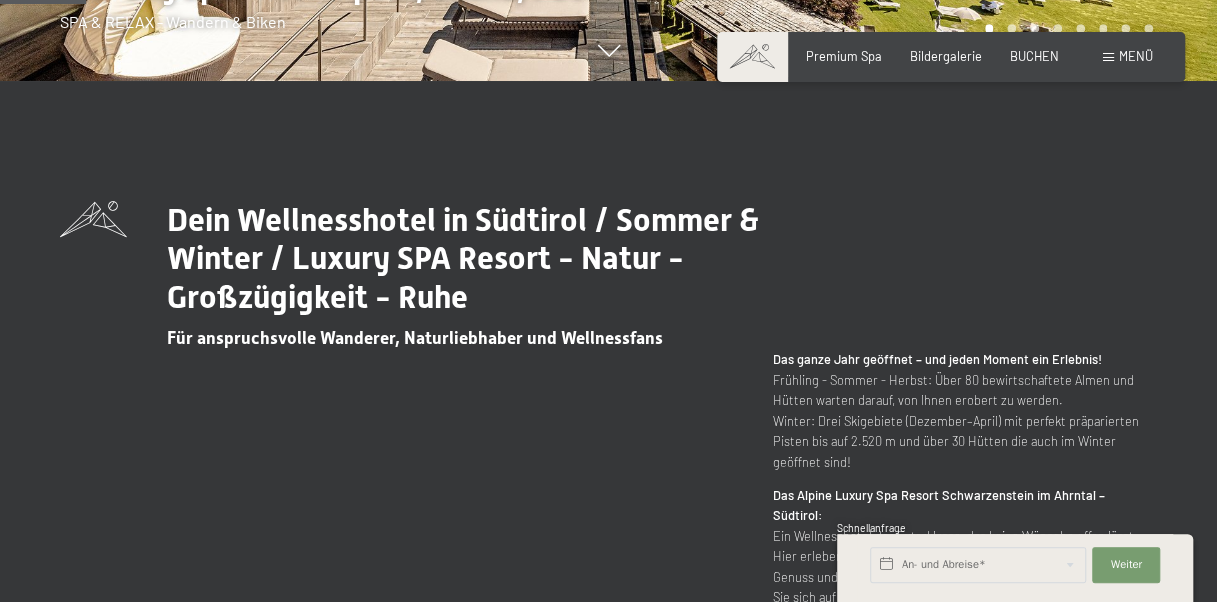 click on "Buchen           Anfragen                                     Premium Spa           Bildergalerie           BUCHEN           Menü                                                                    DE         IT         EN                Gutschein             Bildergalerie               Anfragen           Buchen                    DE         IT         EN                       Das Schwarzenstein           Neuheiten im Schwarzenstein         Ihre Gastgeber         Premium Spa         Gourmet         Aktiv         Wochenprogramm         Bilder             Family         GoGreen         Belvita         Bildergalerie                     Wohnen & Preise           Inklusivleistungen         Zimmer & Preise         Liste             Angebote         Liste             Familienpreise         Spa Anwendungen         Treuebonus         Anfrage         Buchung         AGBs - Info         Gutschein         Geschenksidee         App. Luxegg                     Umgebung" at bounding box center (951, 57) 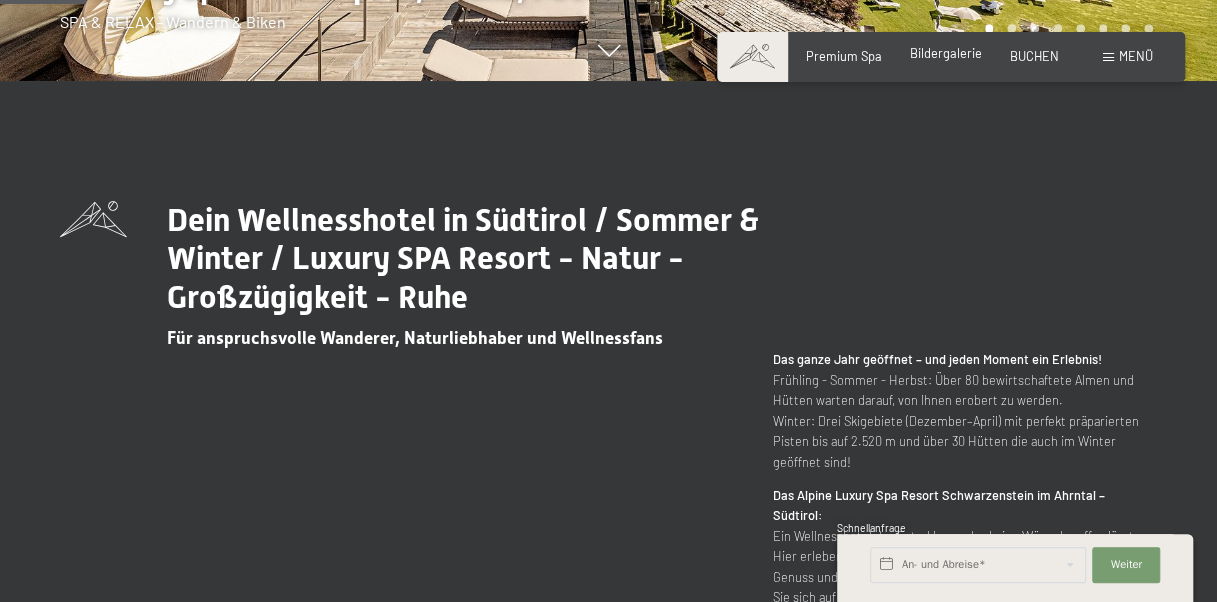click on "Bildergalerie" at bounding box center (946, 53) 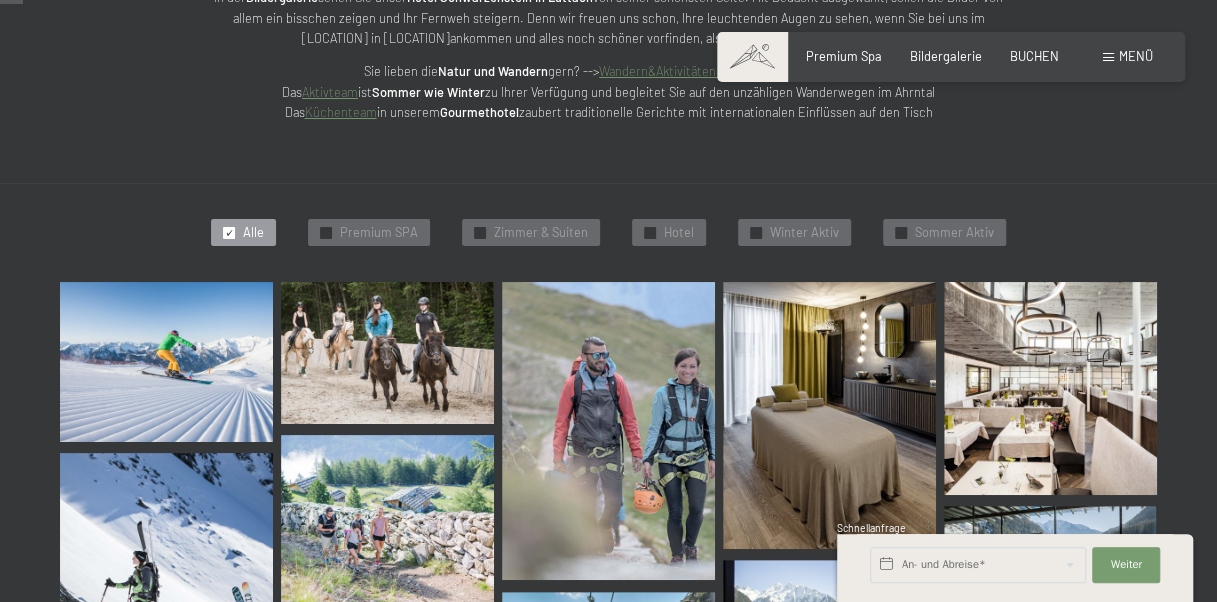 scroll, scrollTop: 332, scrollLeft: 0, axis: vertical 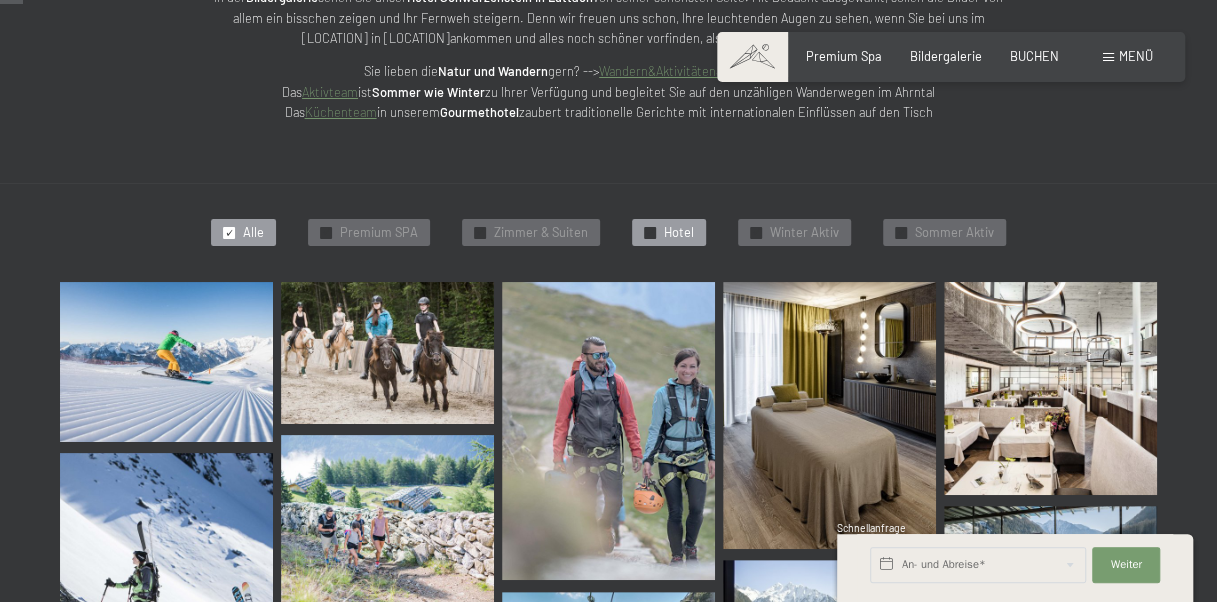 click on "✓" at bounding box center (650, 232) 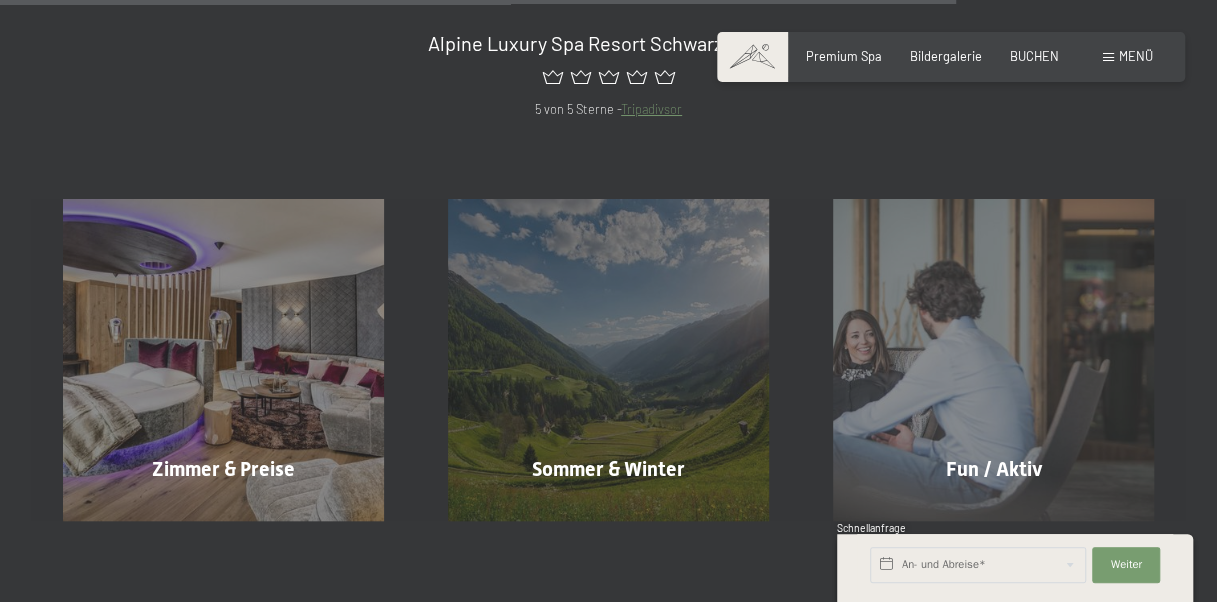 scroll, scrollTop: 2704, scrollLeft: 0, axis: vertical 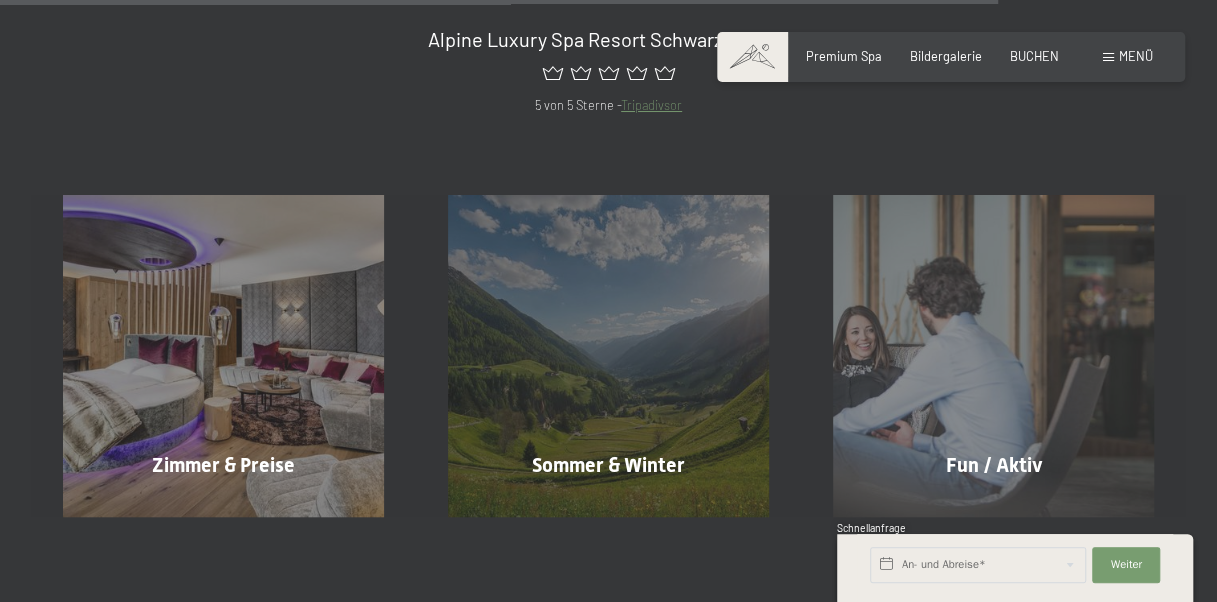 click on "Tripadivsor" at bounding box center (651, 105) 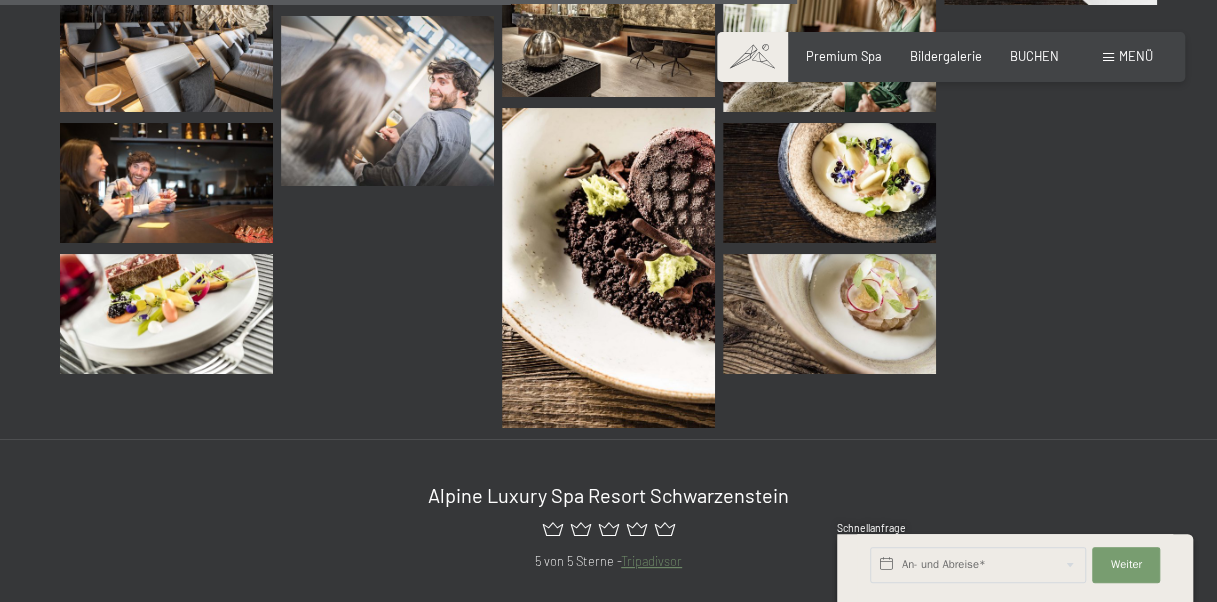 scroll, scrollTop: 2218, scrollLeft: 0, axis: vertical 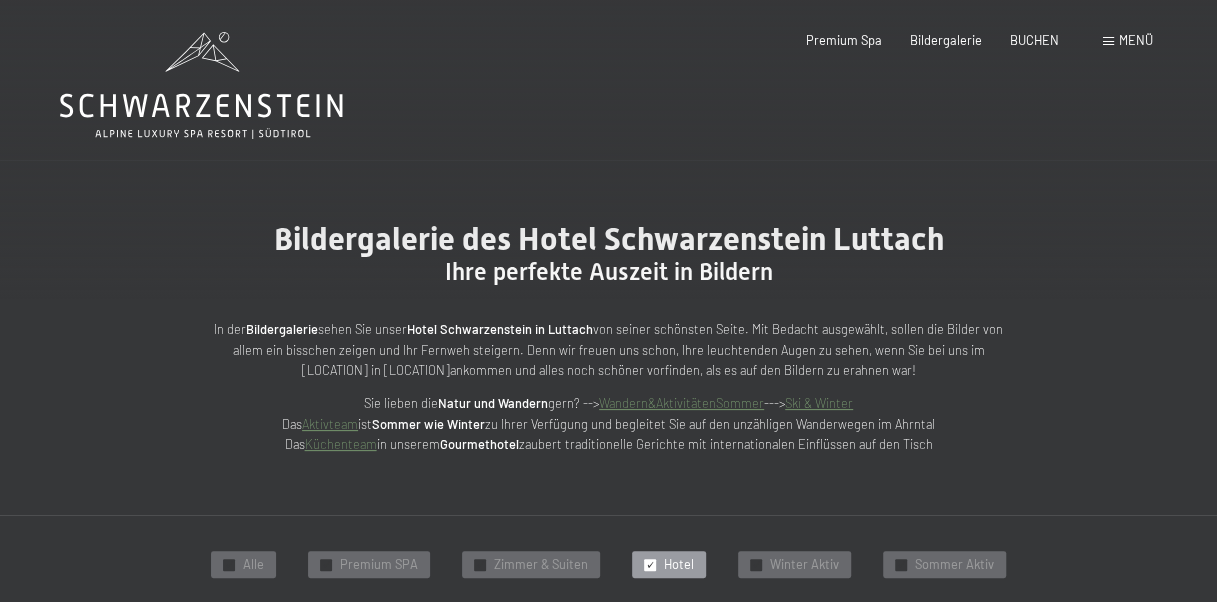 click 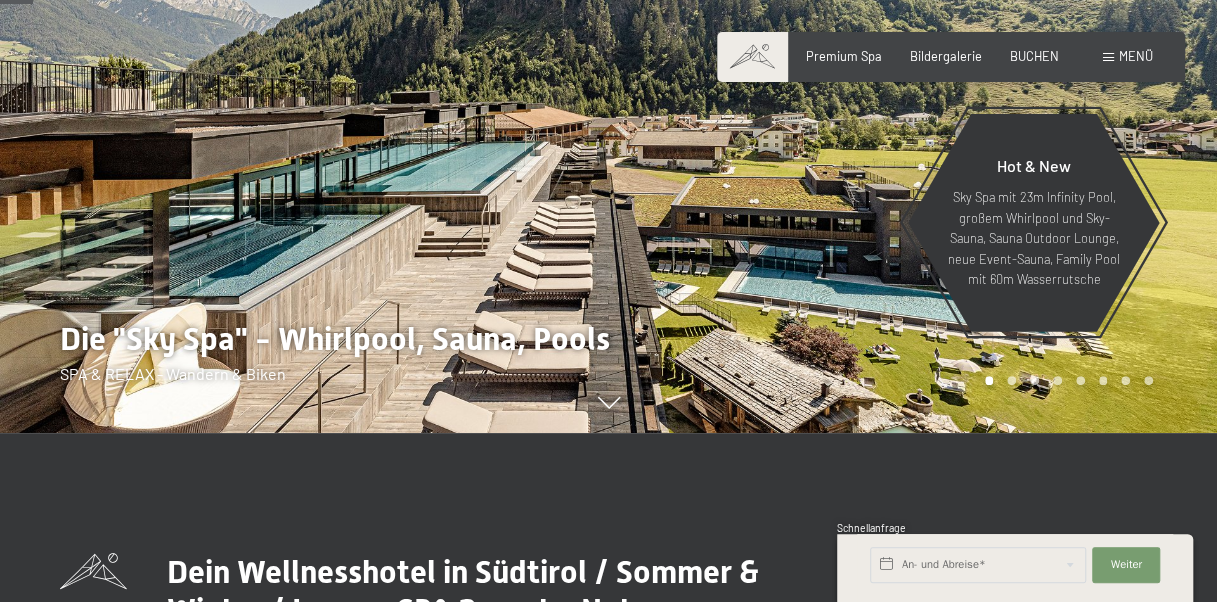 scroll, scrollTop: 217, scrollLeft: 0, axis: vertical 